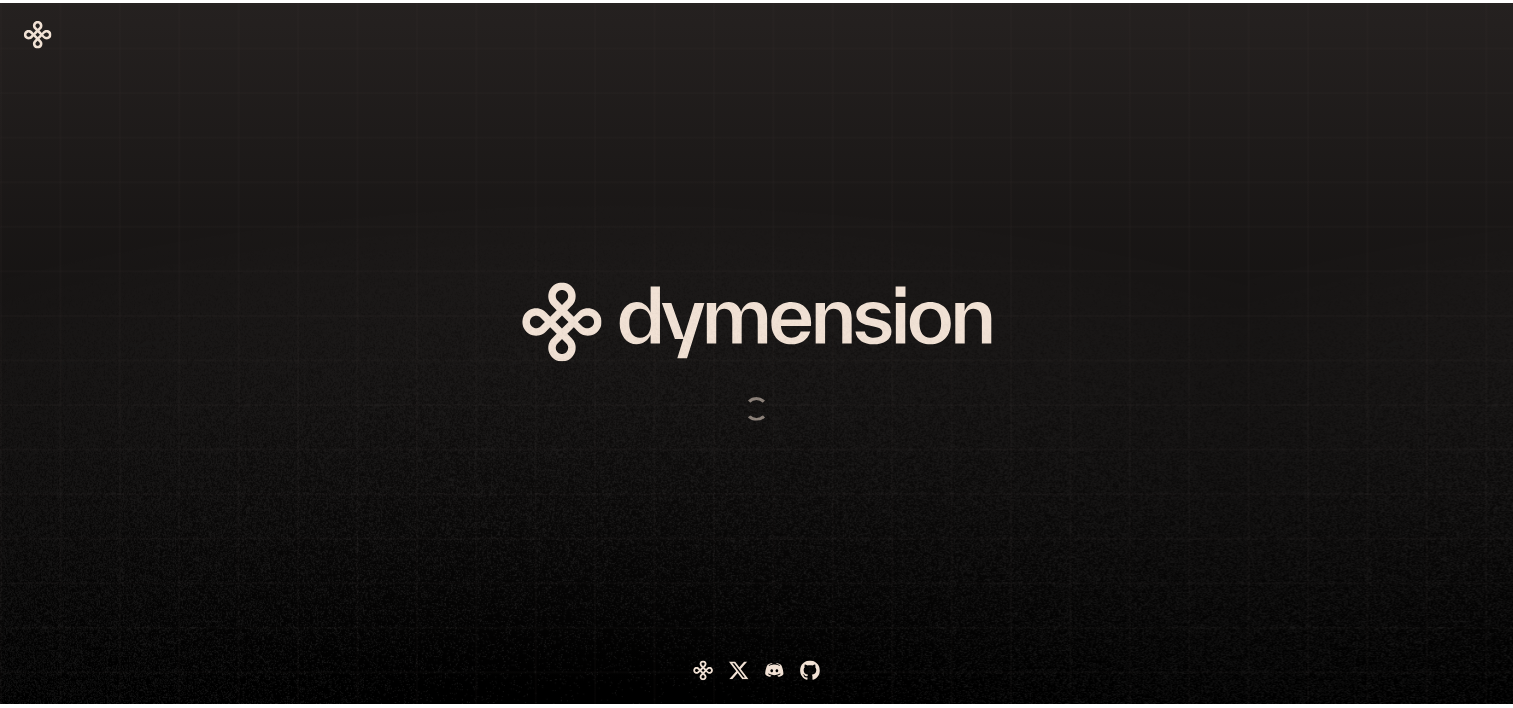 scroll, scrollTop: 0, scrollLeft: 0, axis: both 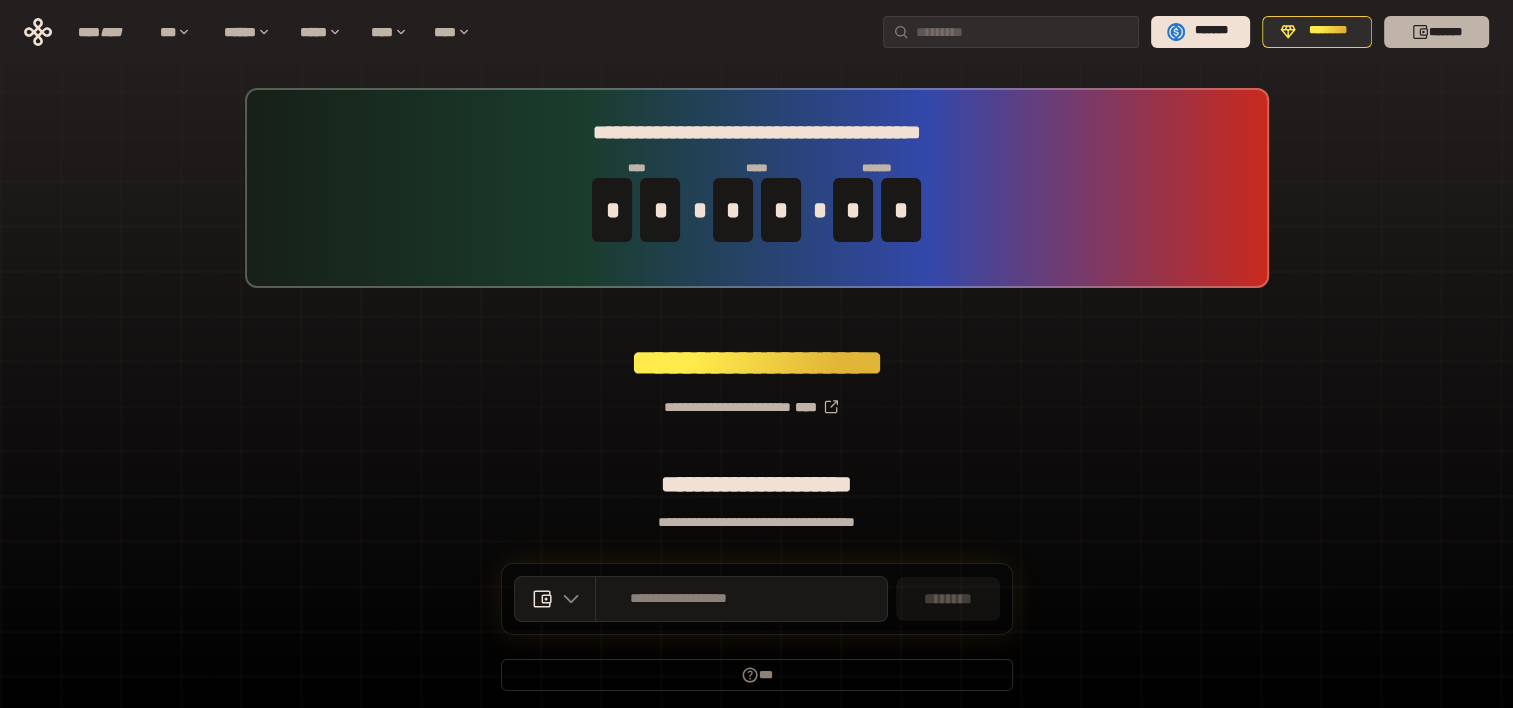 click on "*******" at bounding box center (1436, 32) 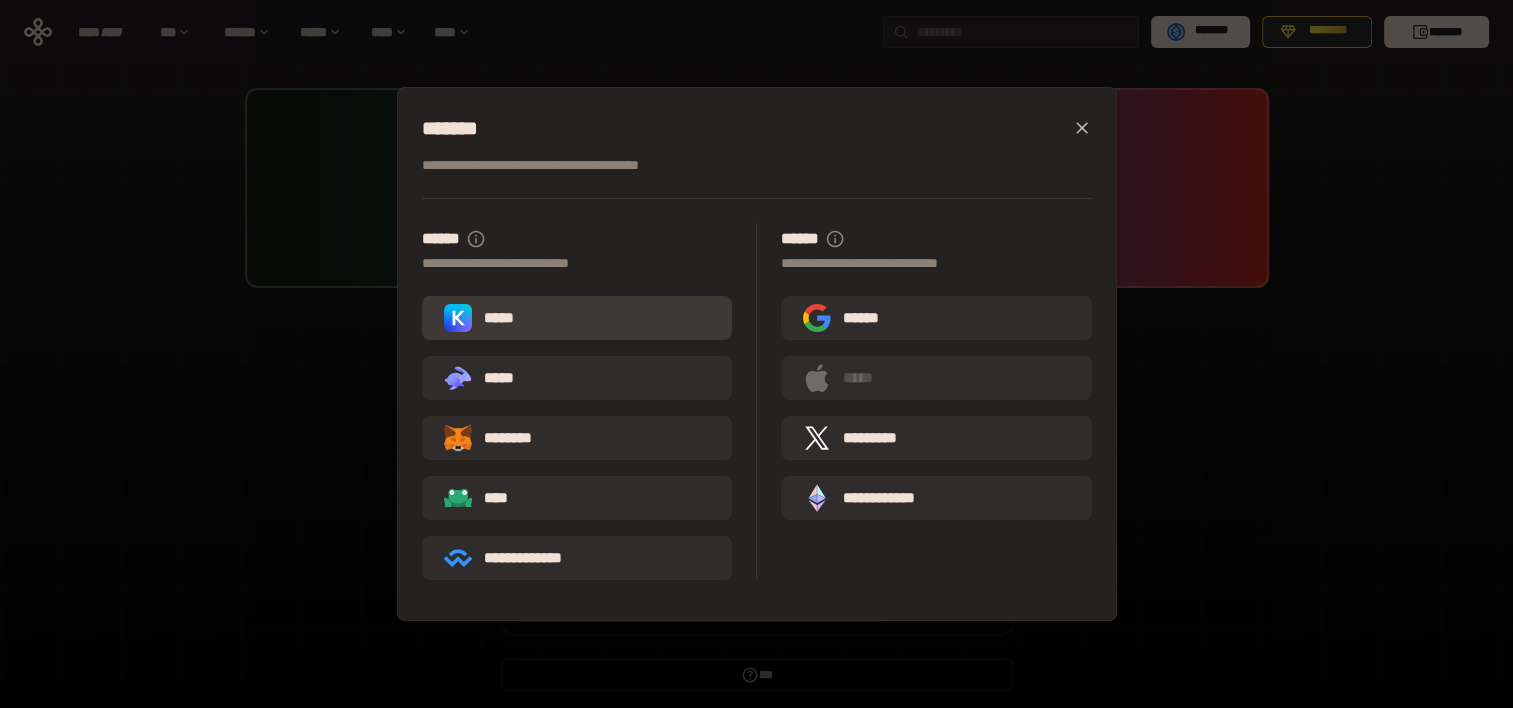 click on "*****" at bounding box center (483, 318) 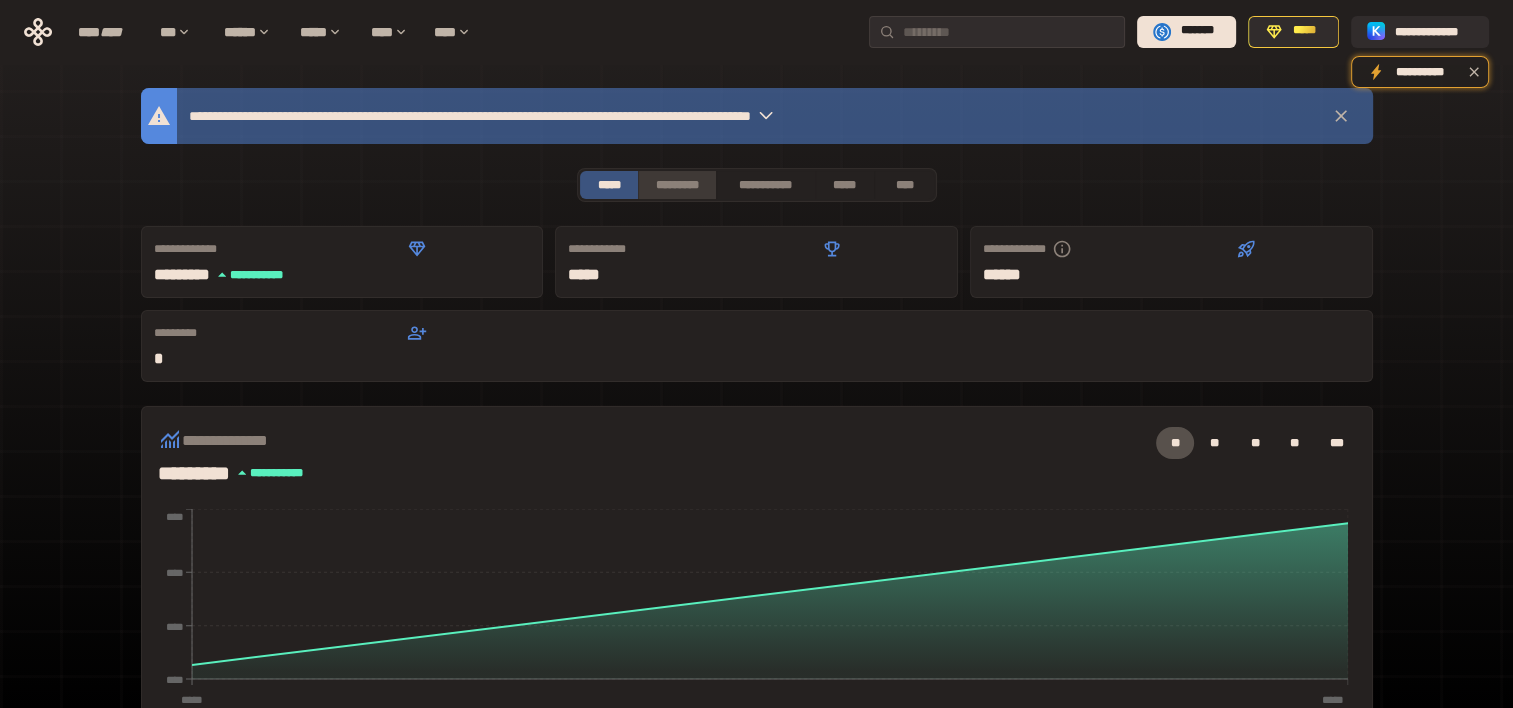 click on "*********" at bounding box center (676, 185) 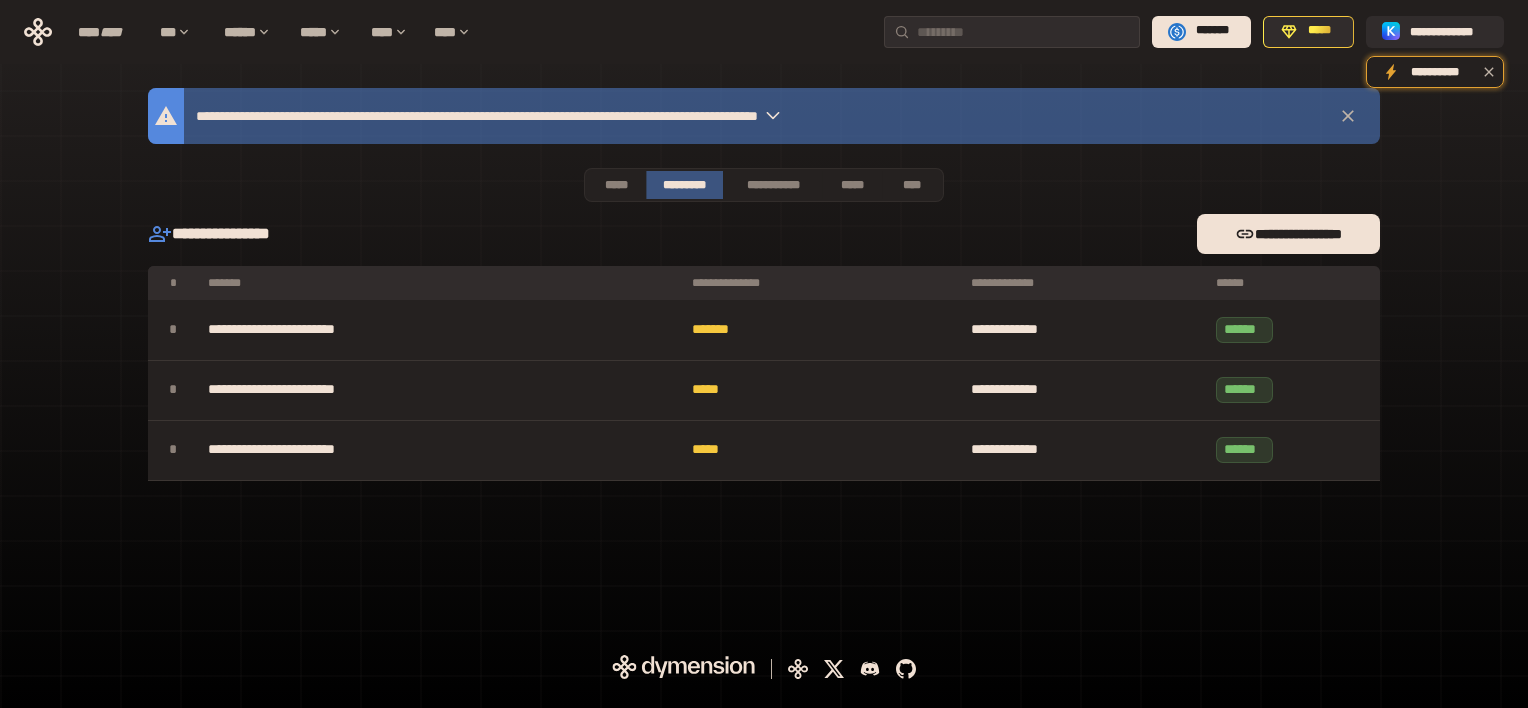 click 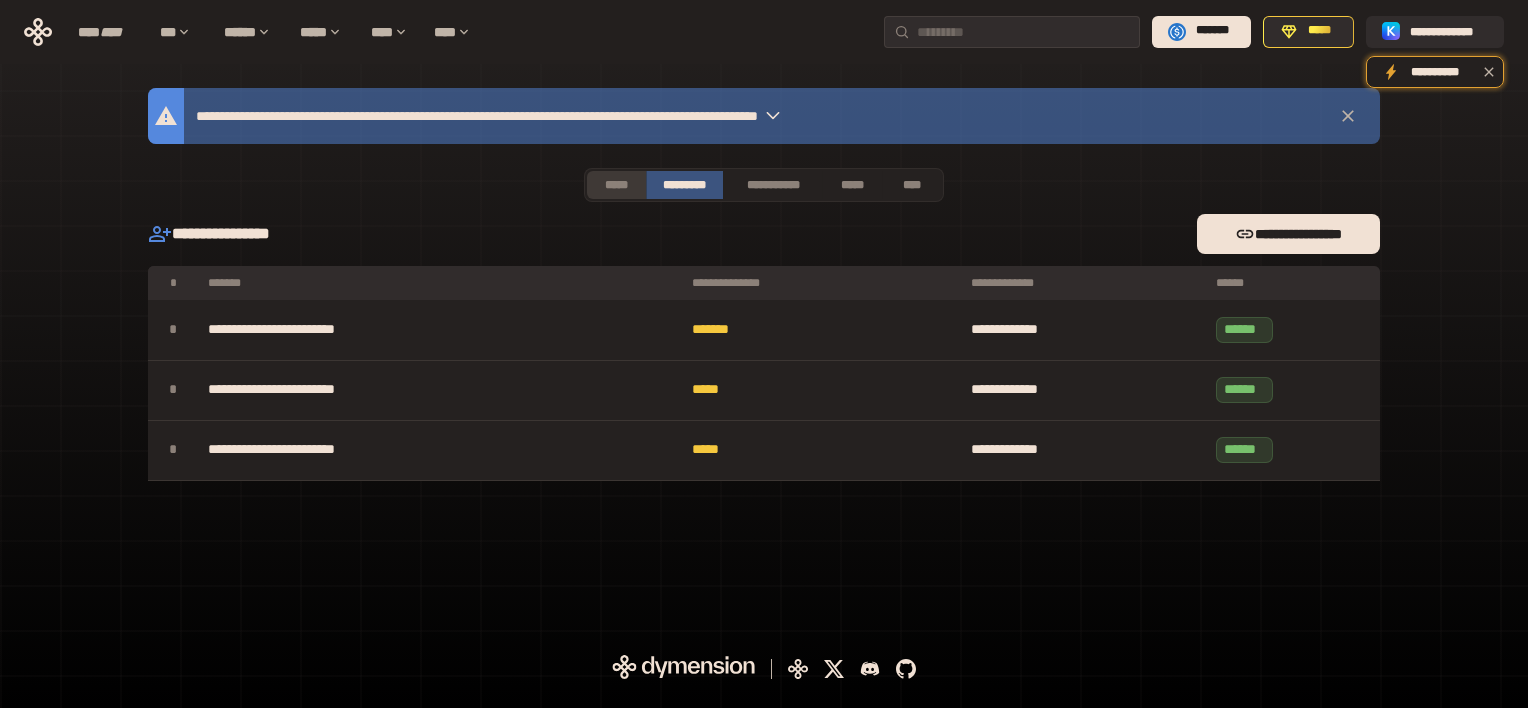 click on "*****" at bounding box center (616, 185) 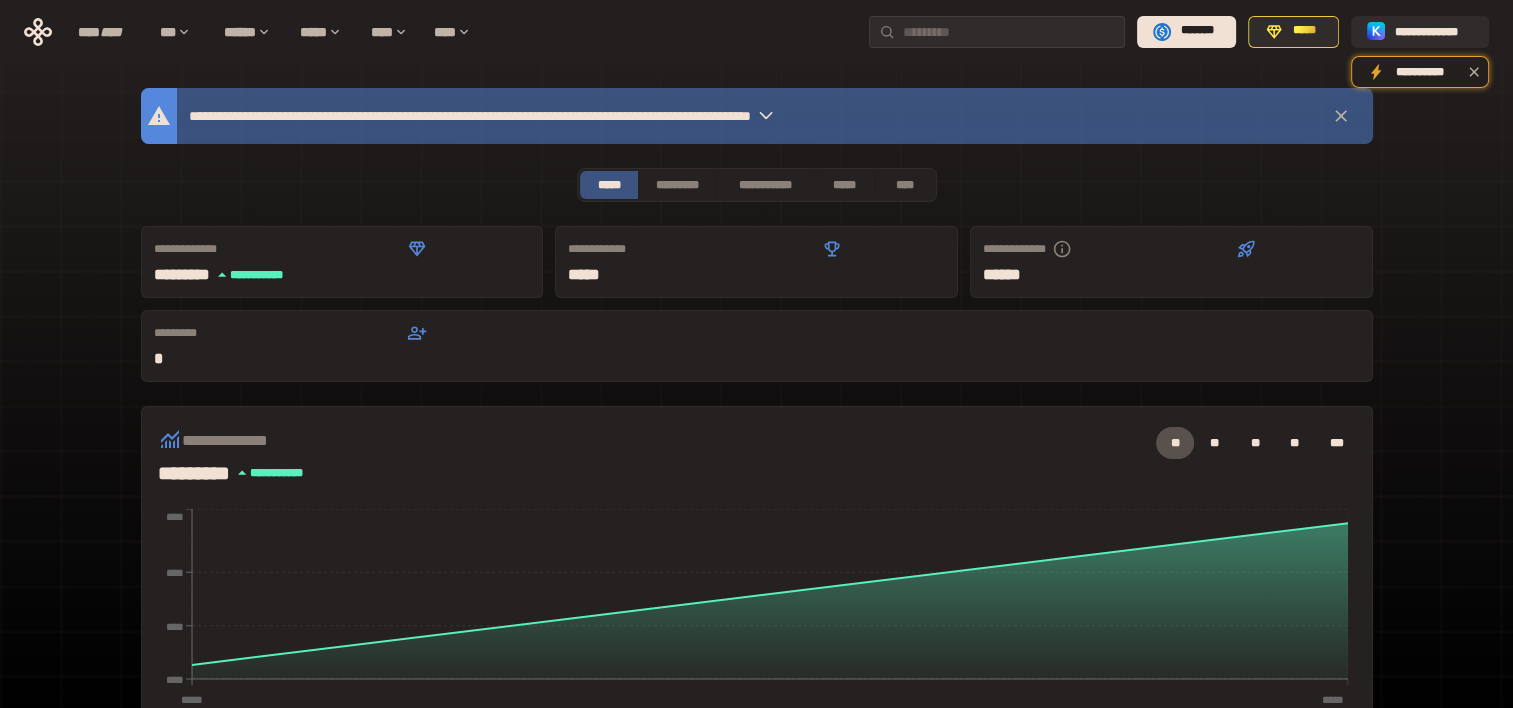 click 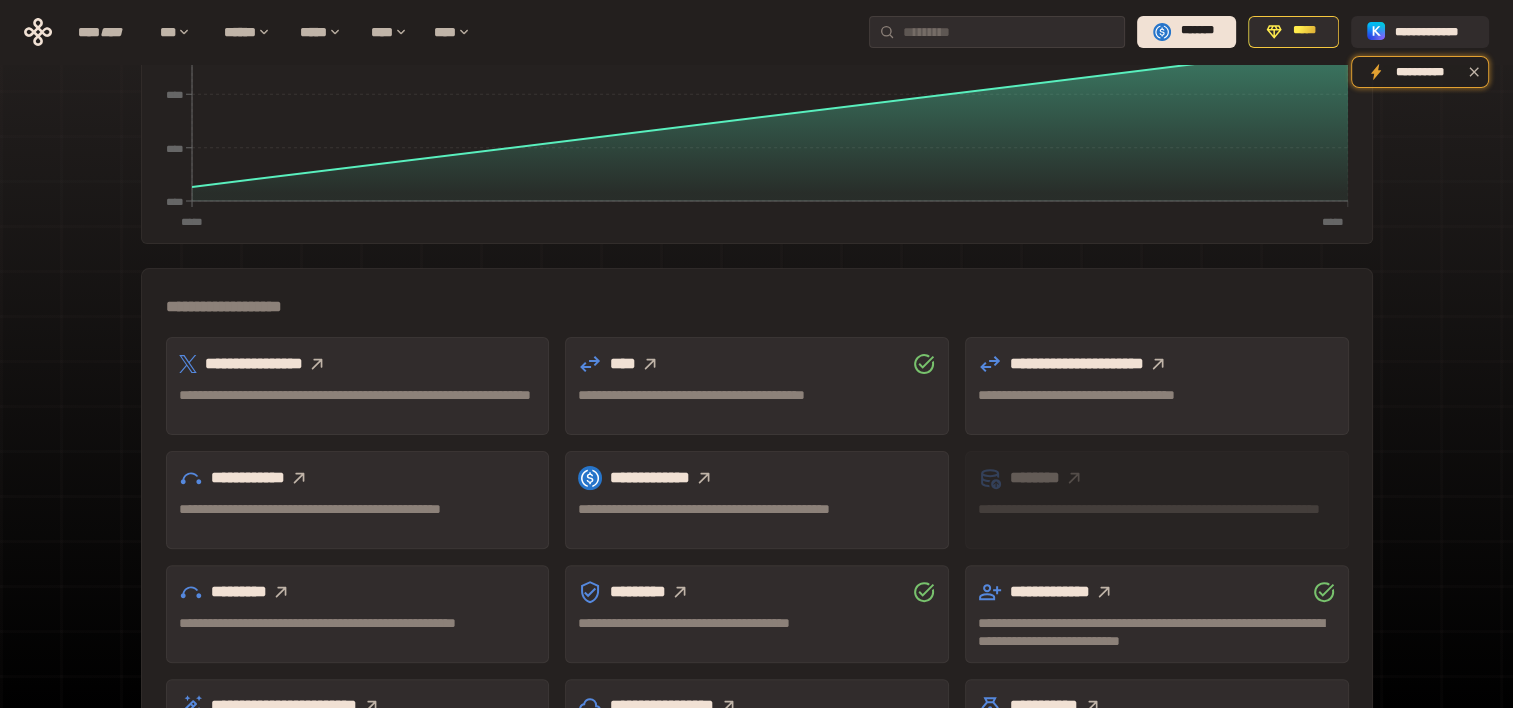 scroll, scrollTop: 576, scrollLeft: 0, axis: vertical 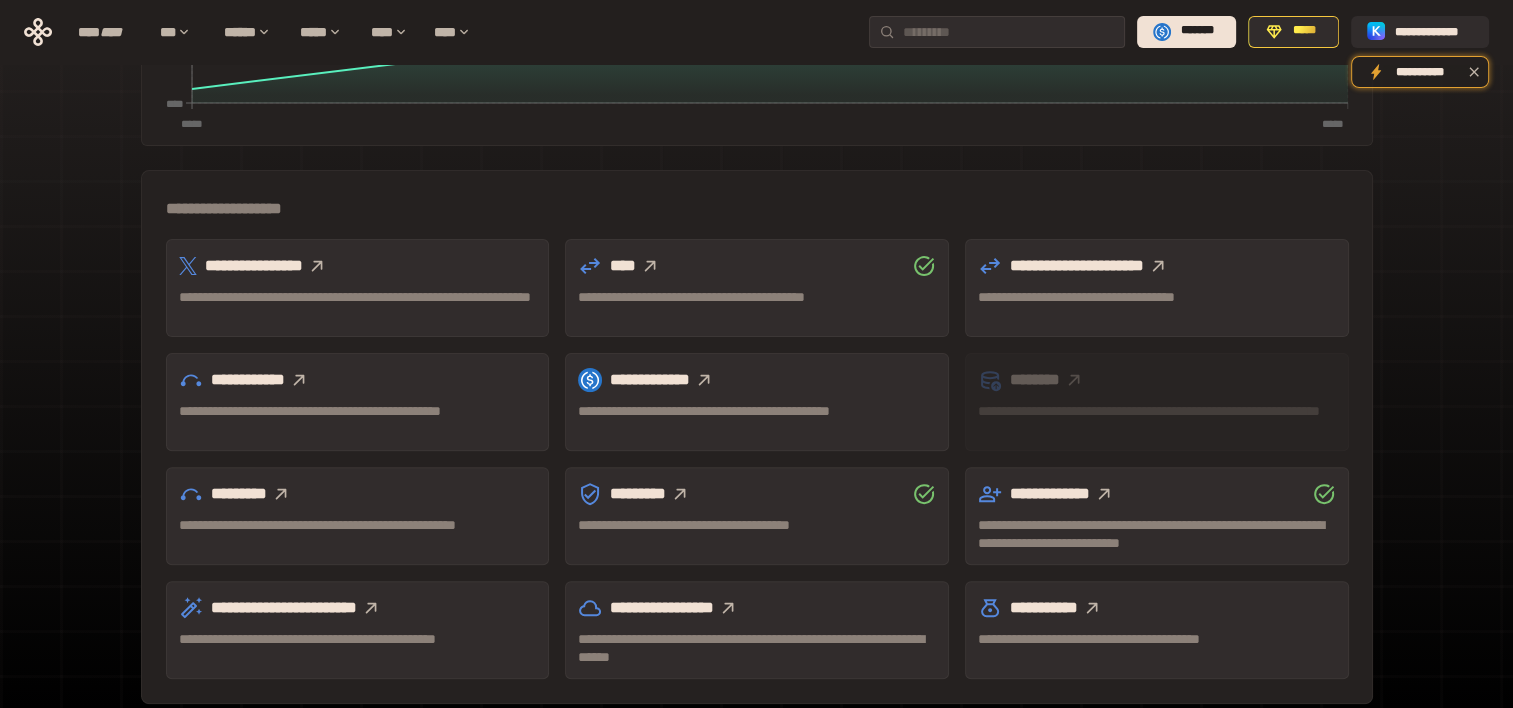 click 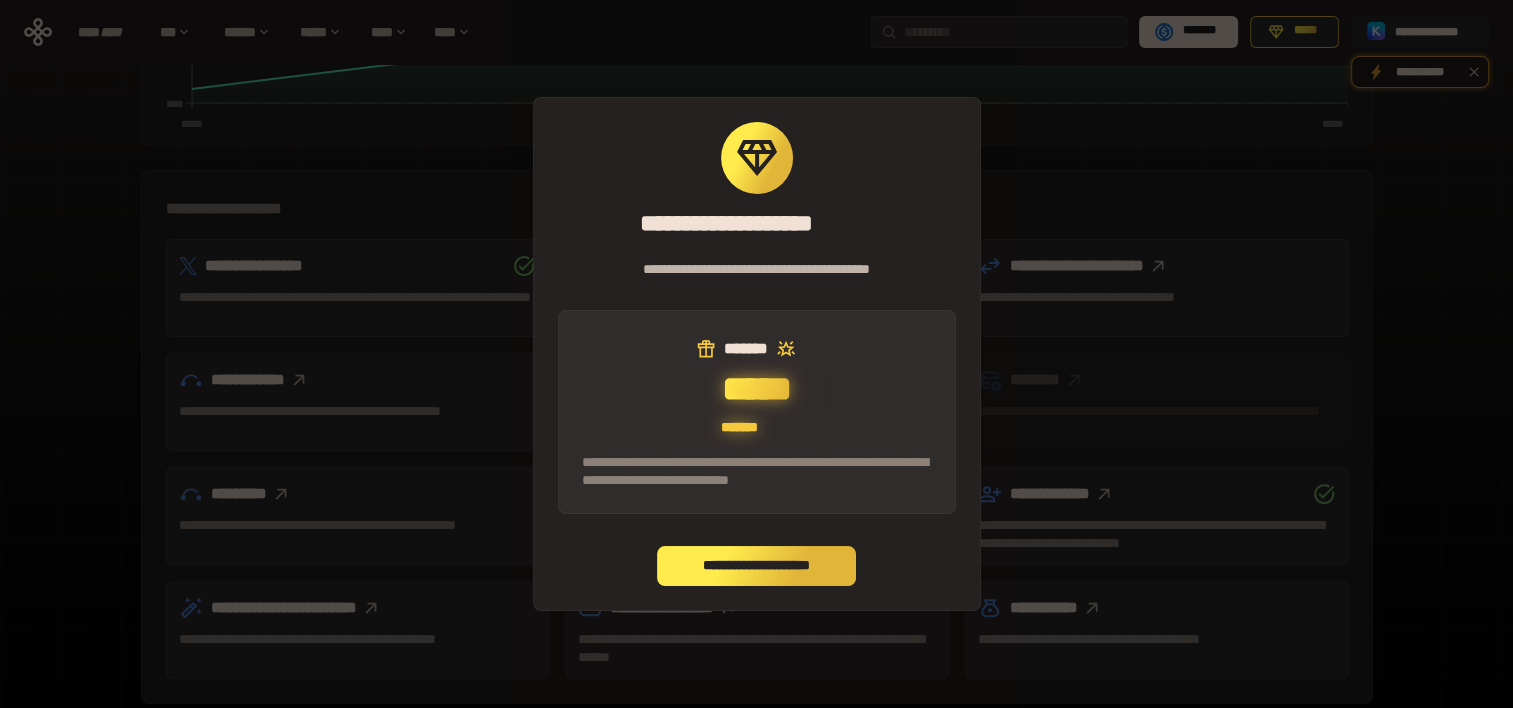 click on "**********" at bounding box center [757, 566] 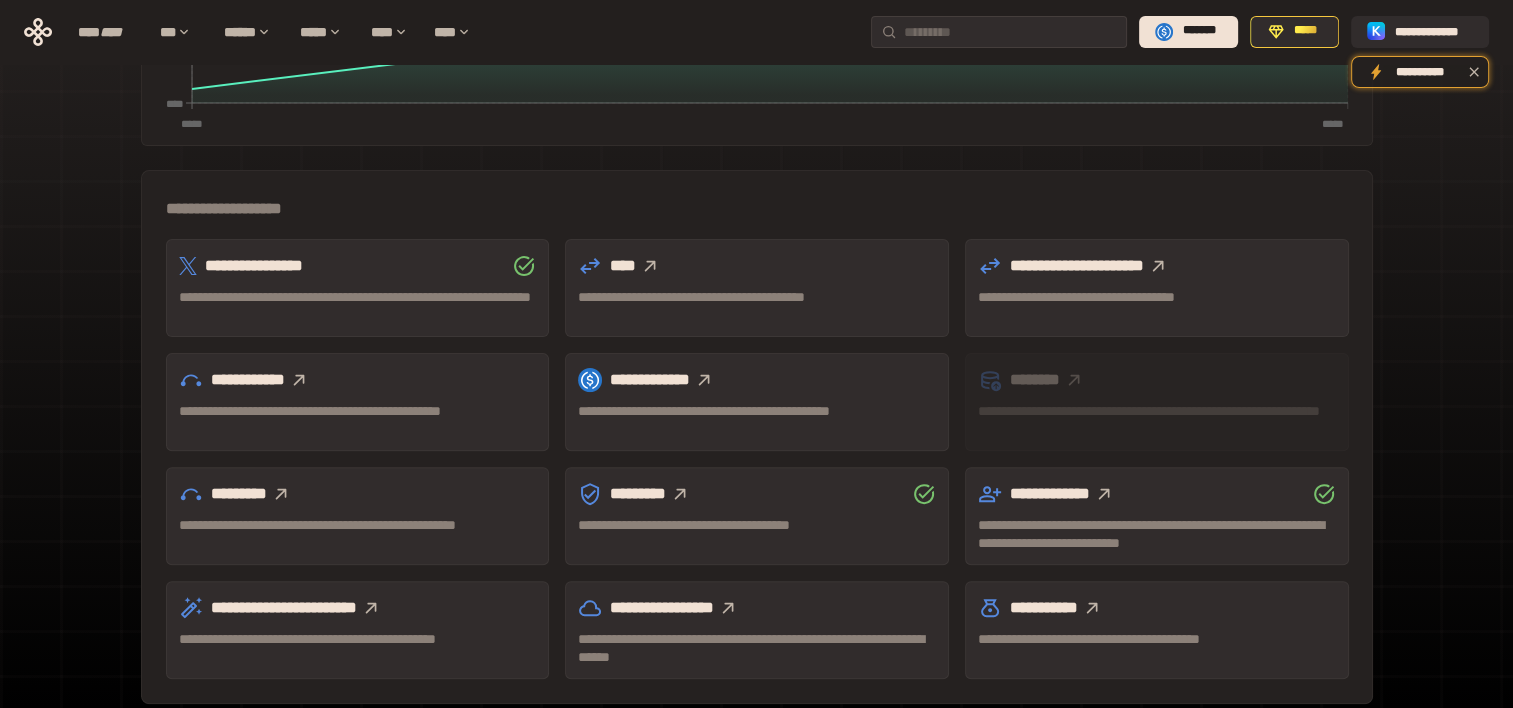click 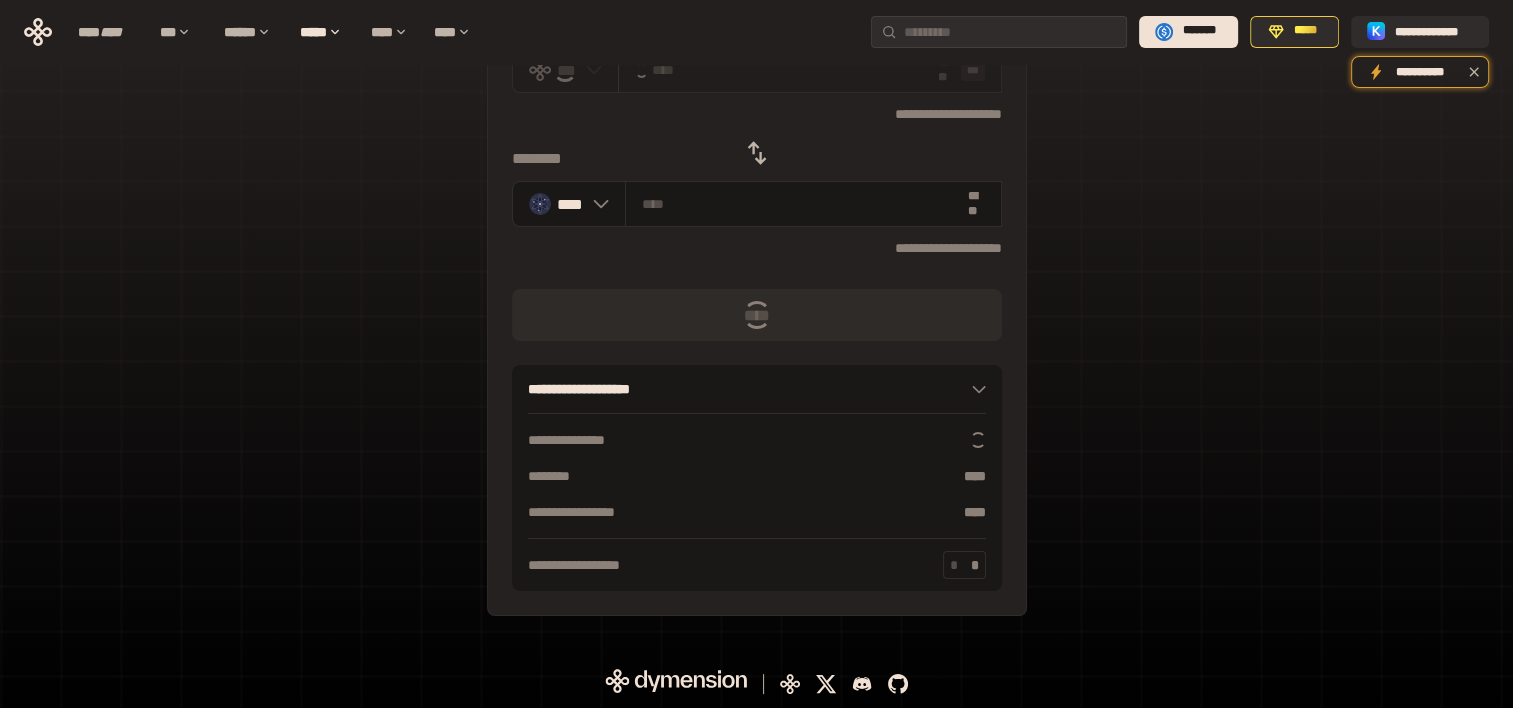 scroll, scrollTop: 0, scrollLeft: 0, axis: both 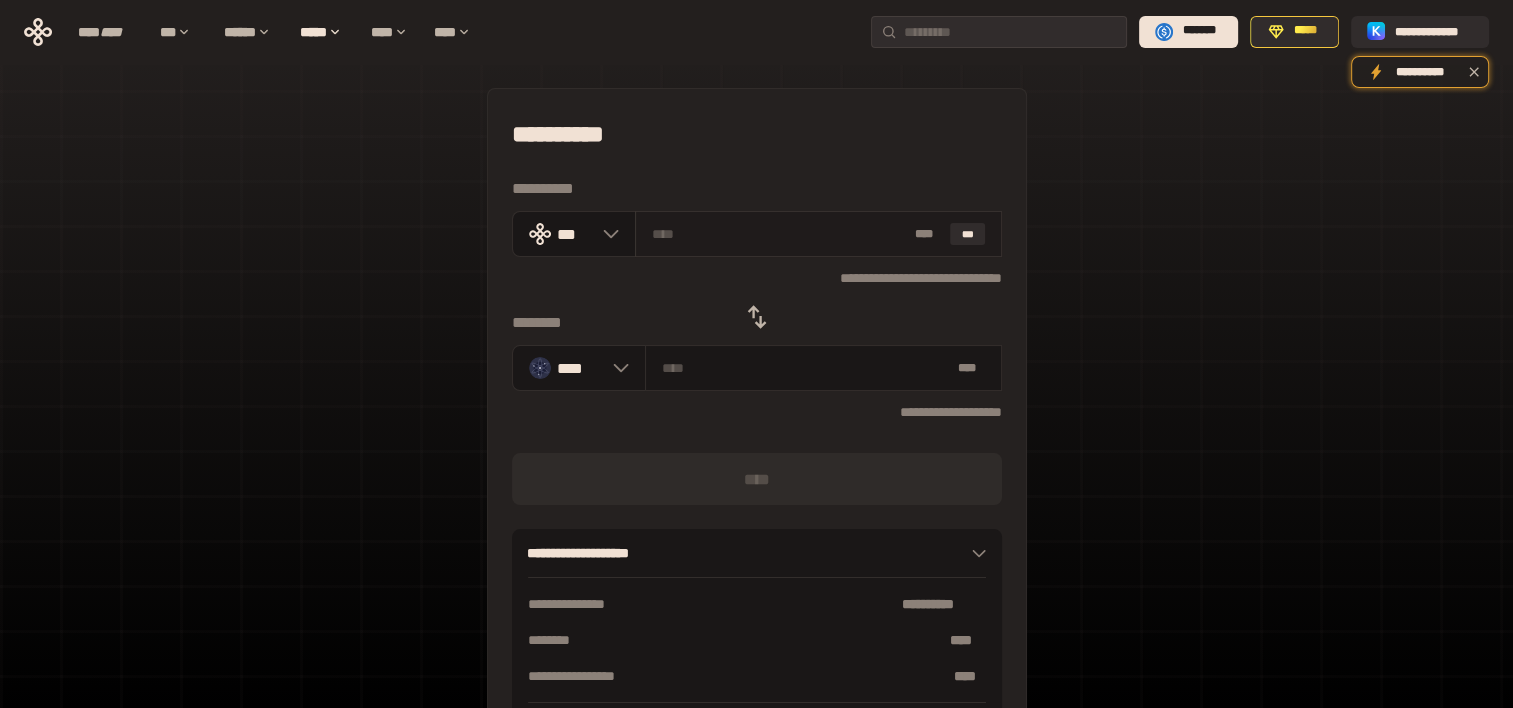 click at bounding box center (779, 234) 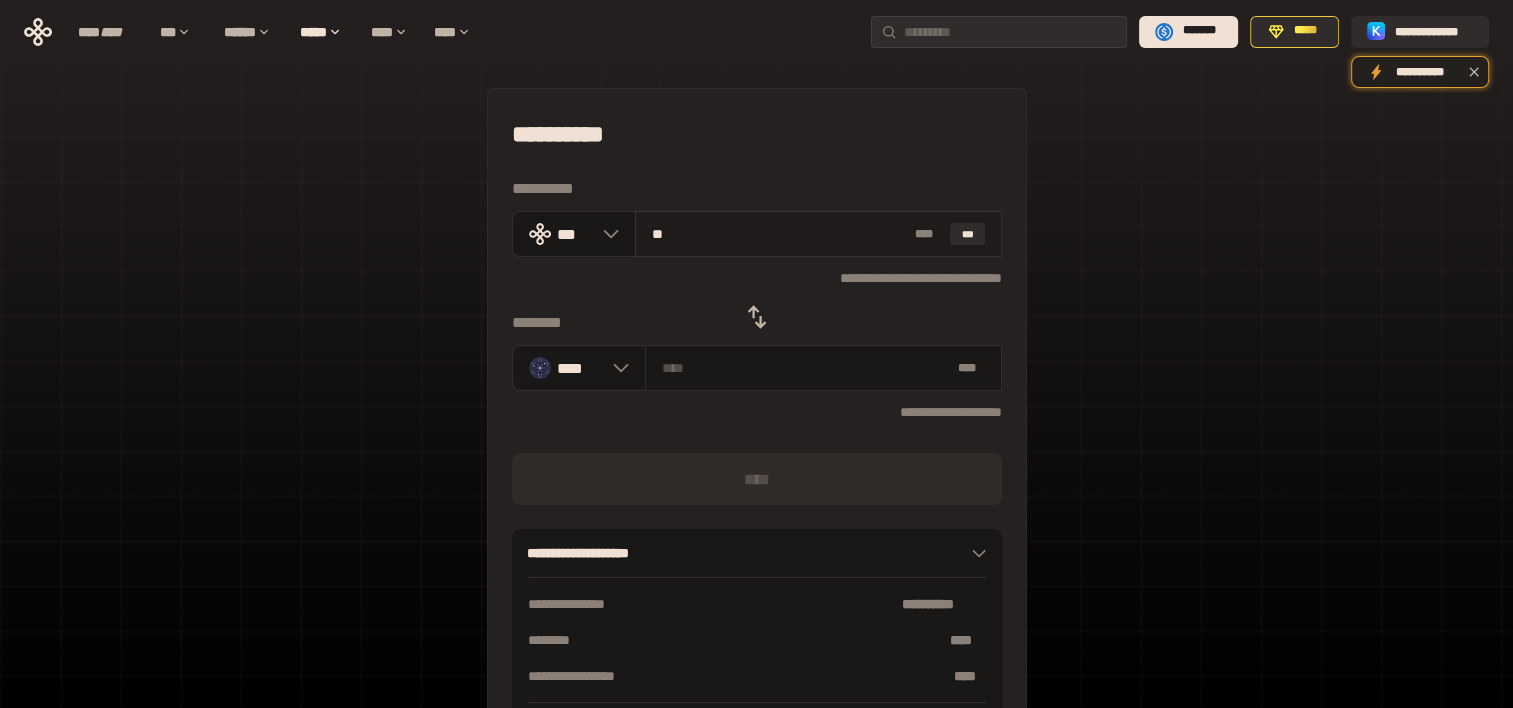 type on "***" 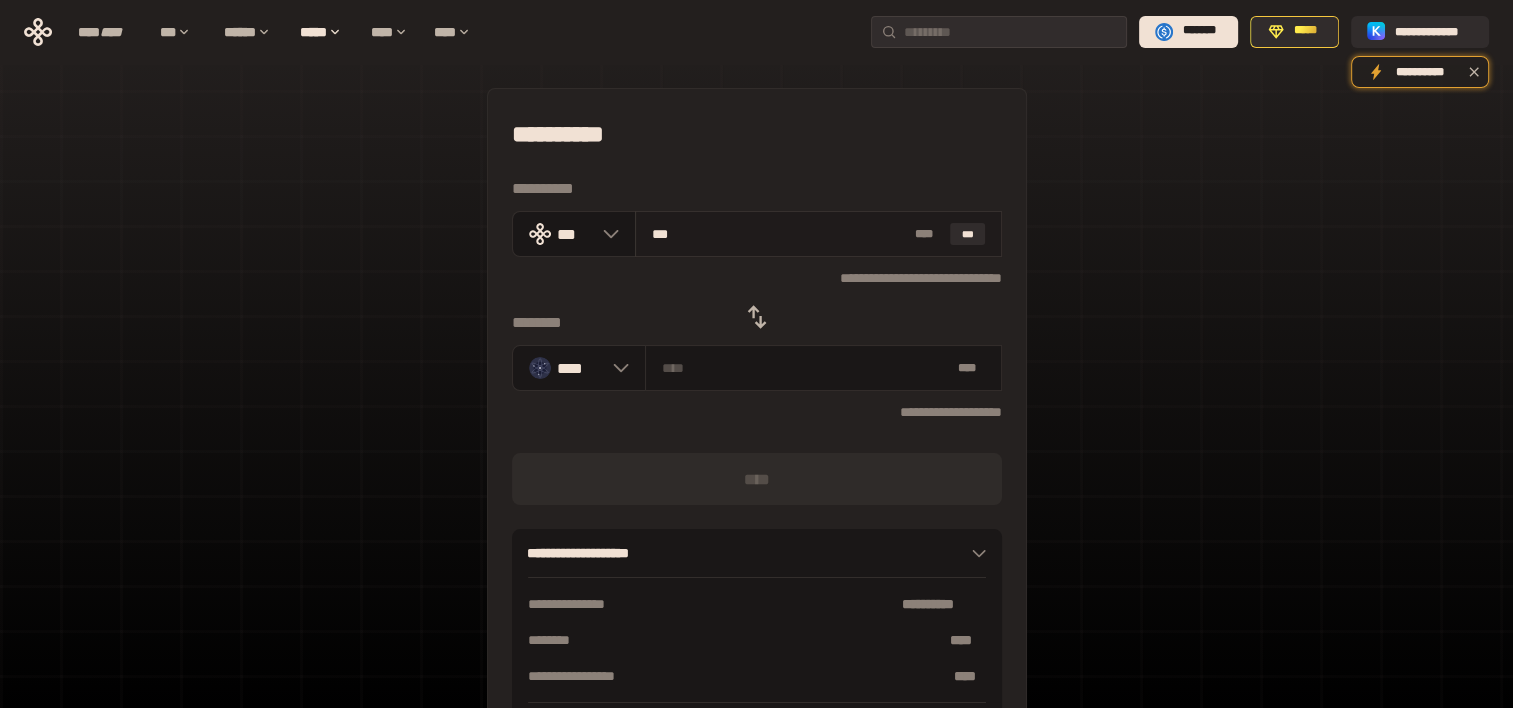 type on "********" 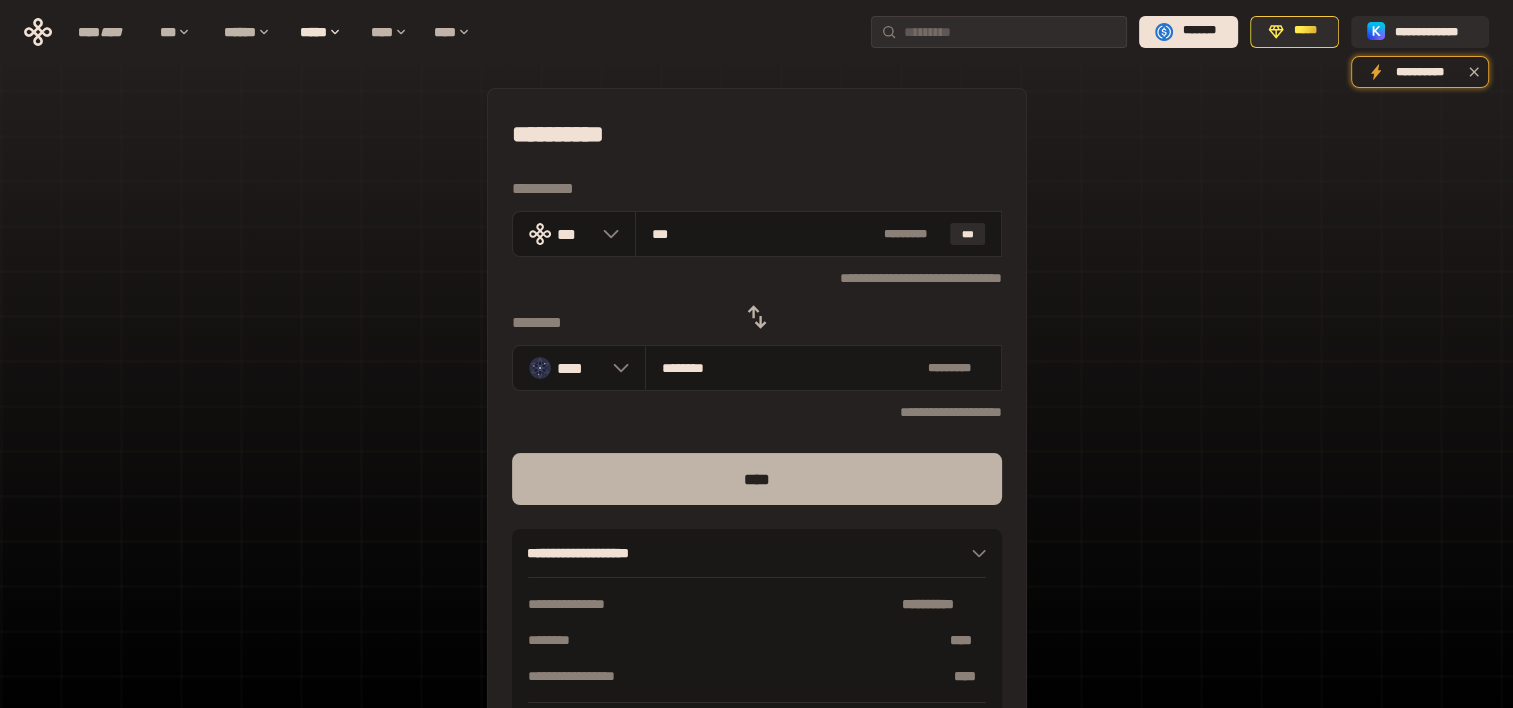 type on "***" 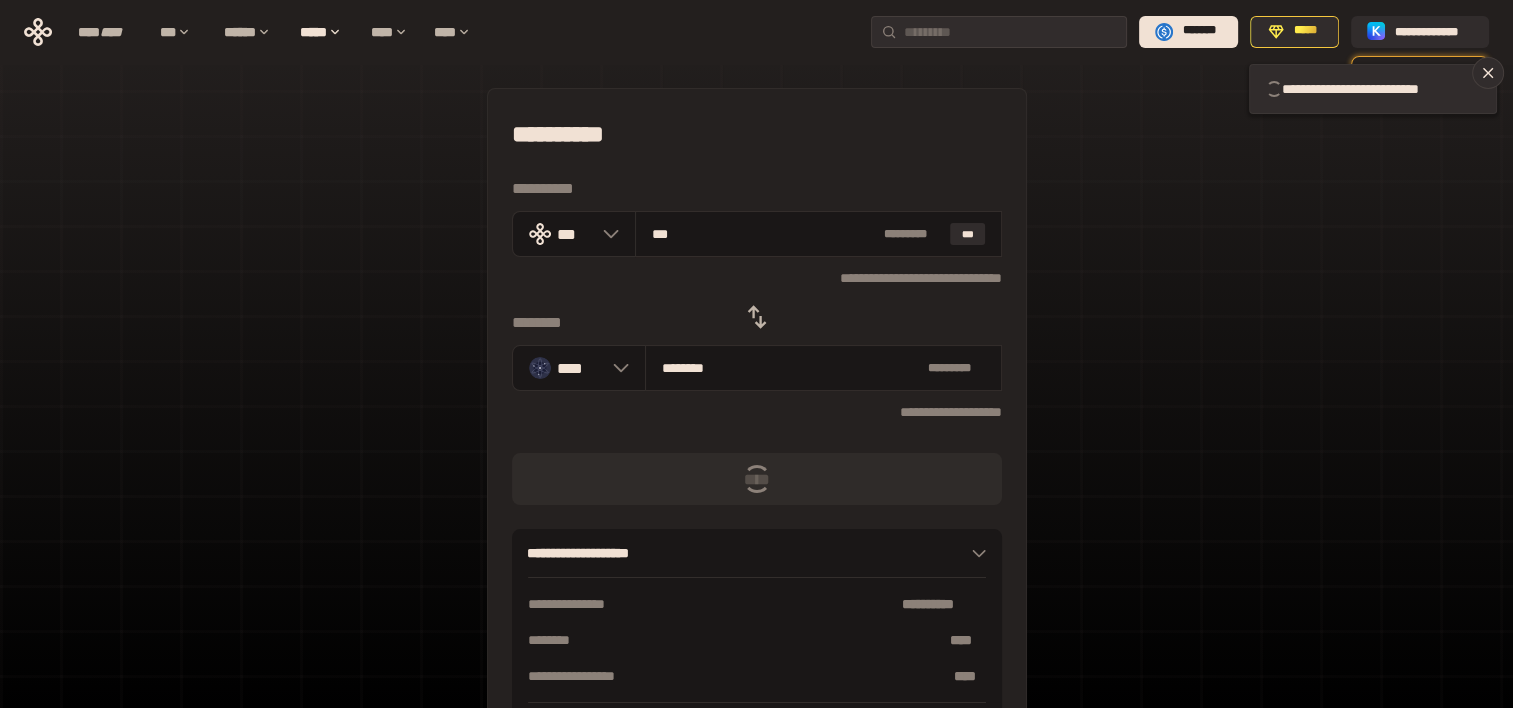 type 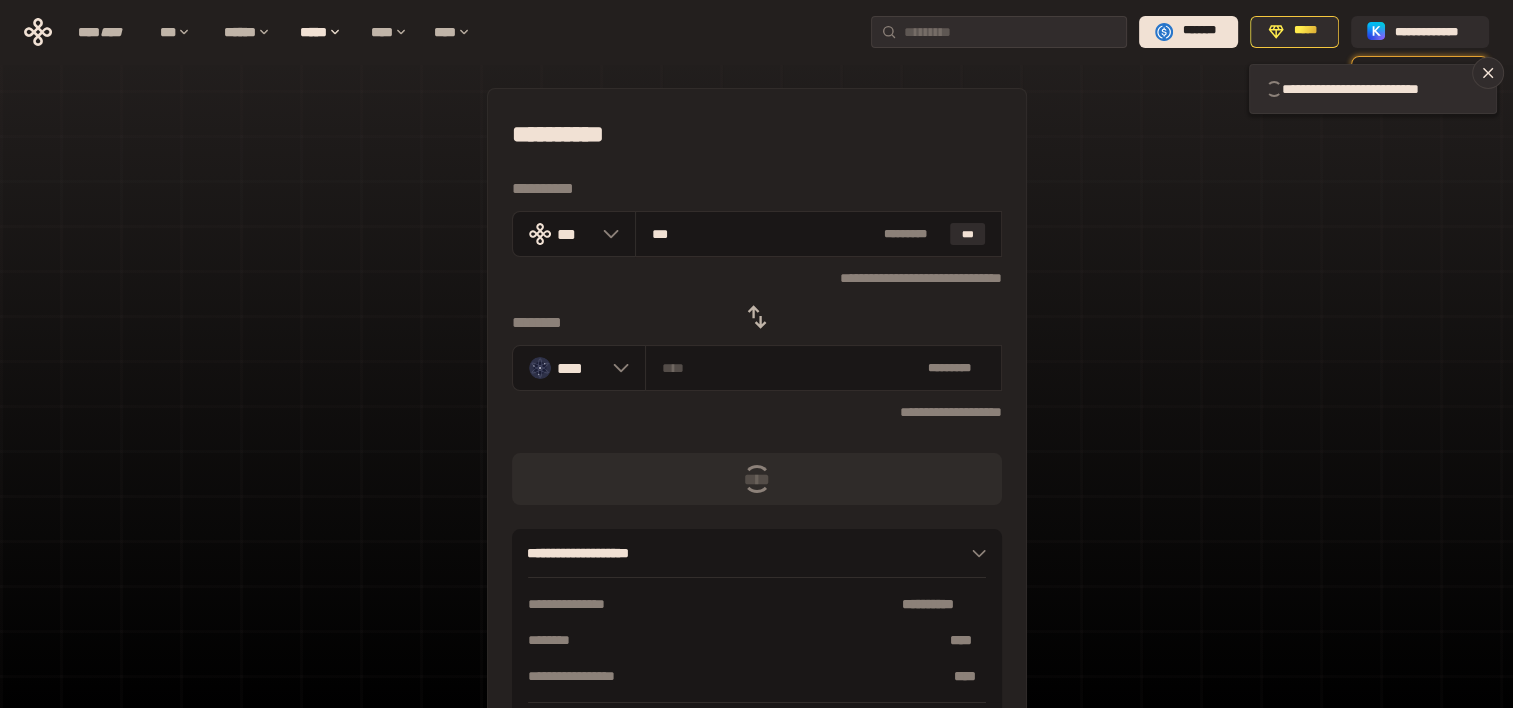 type 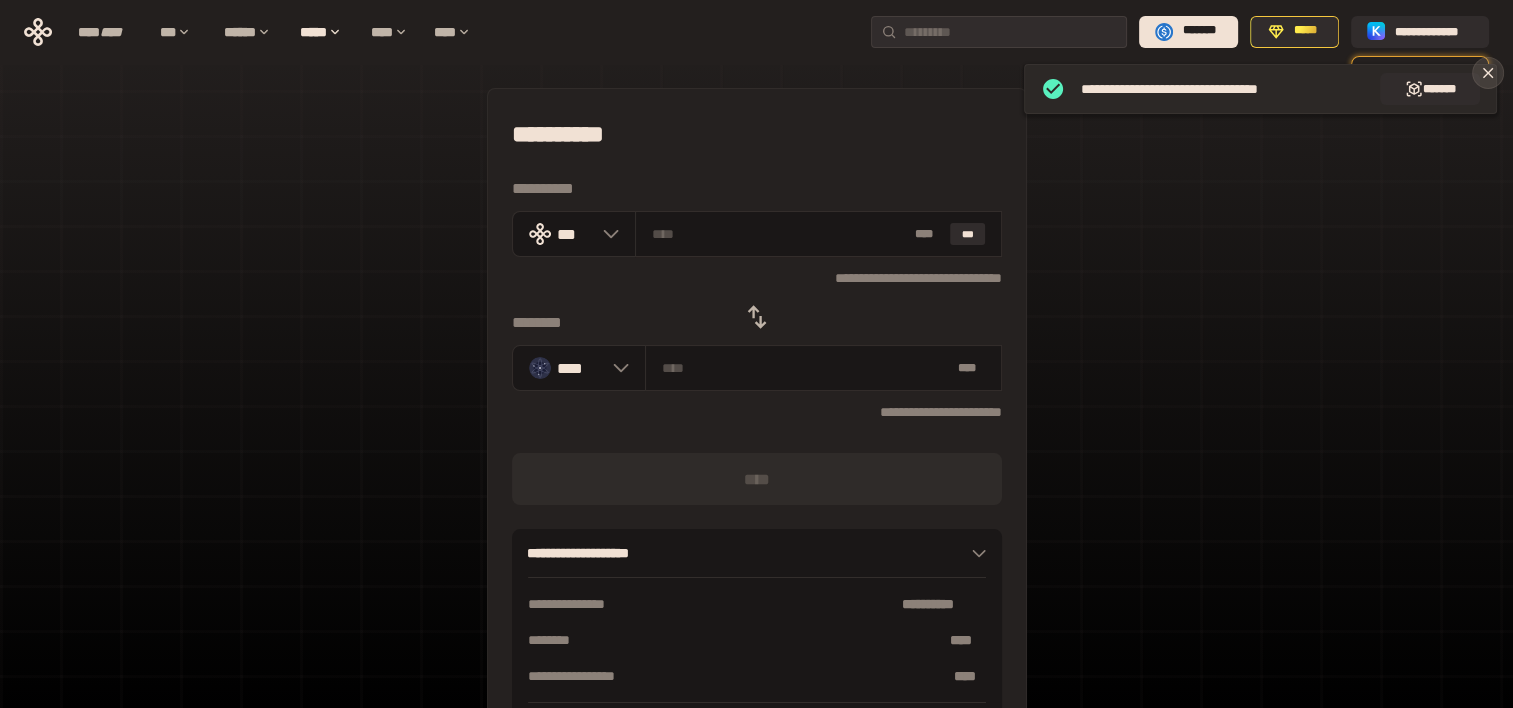 click 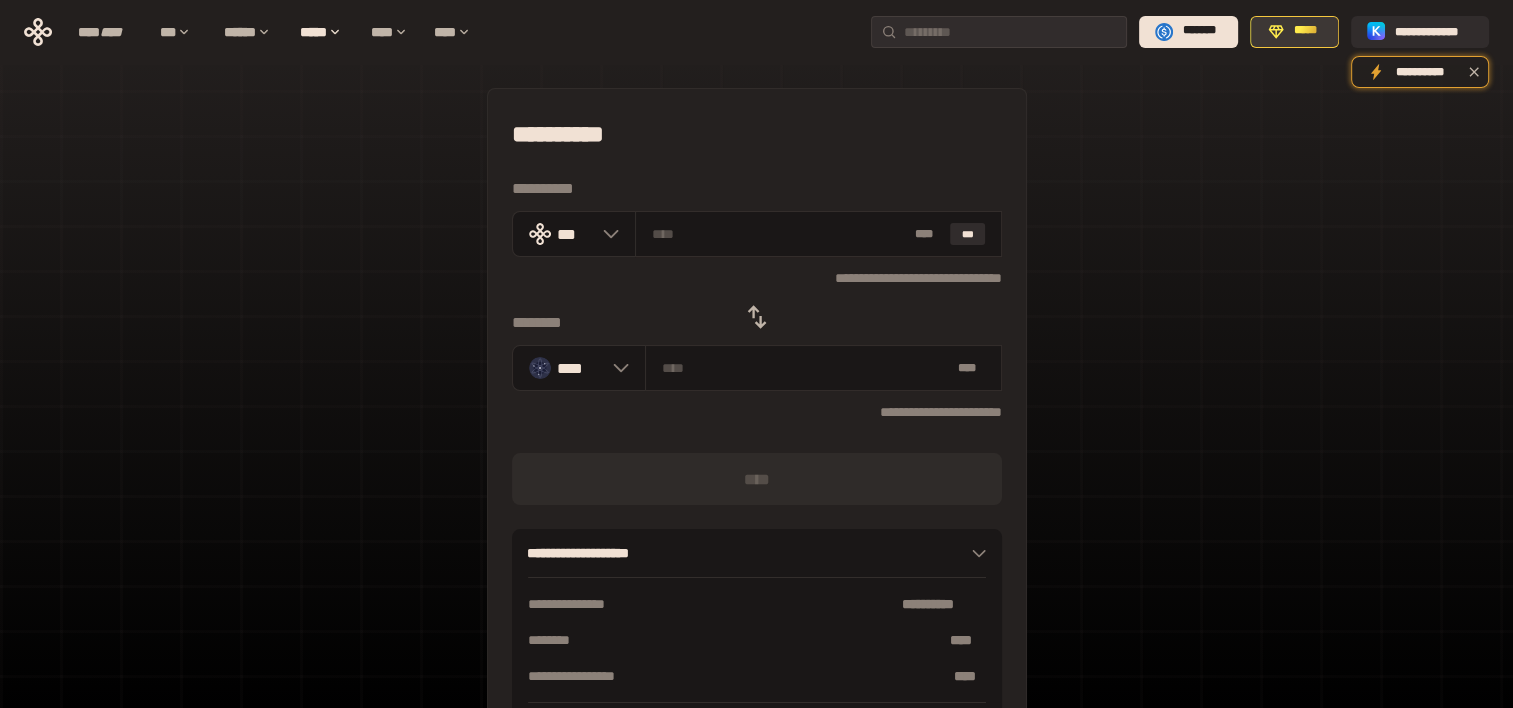 click 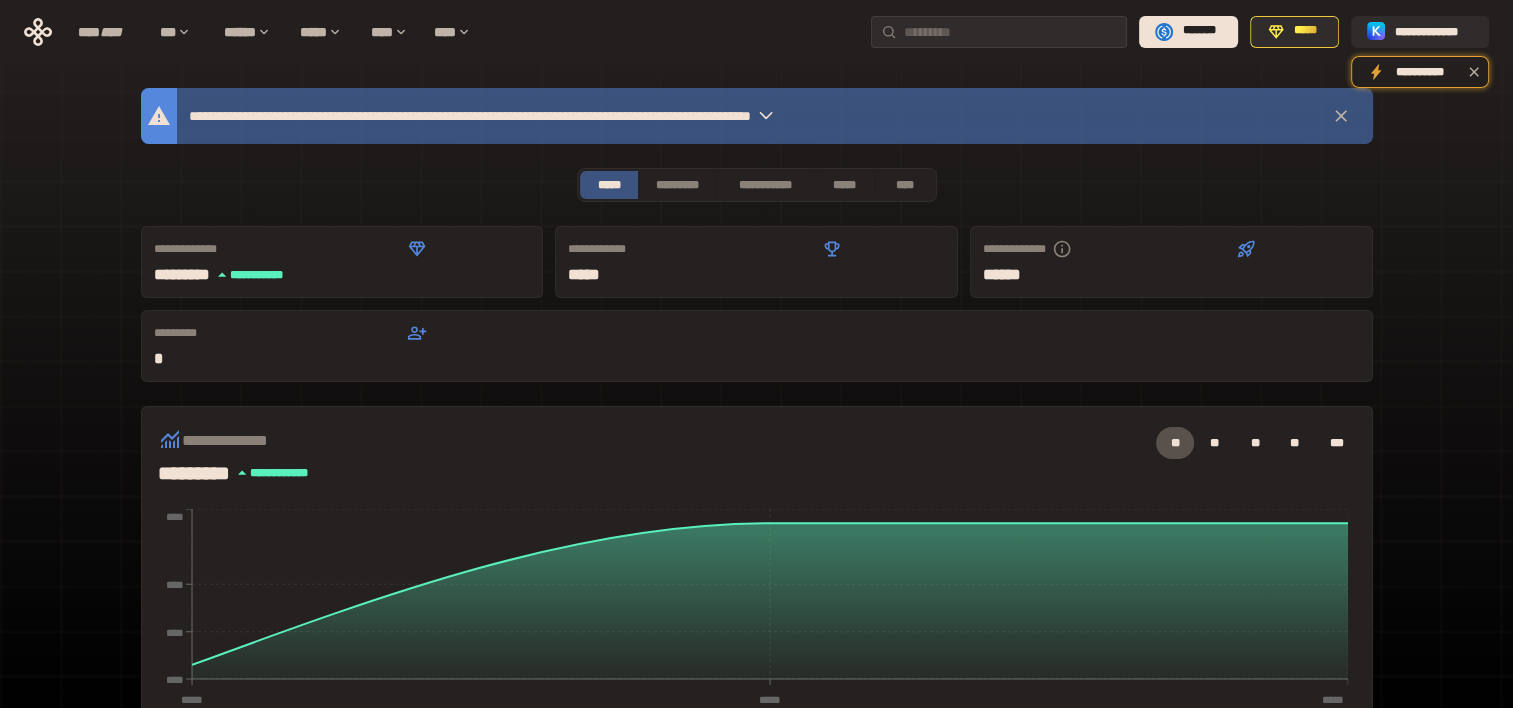 click 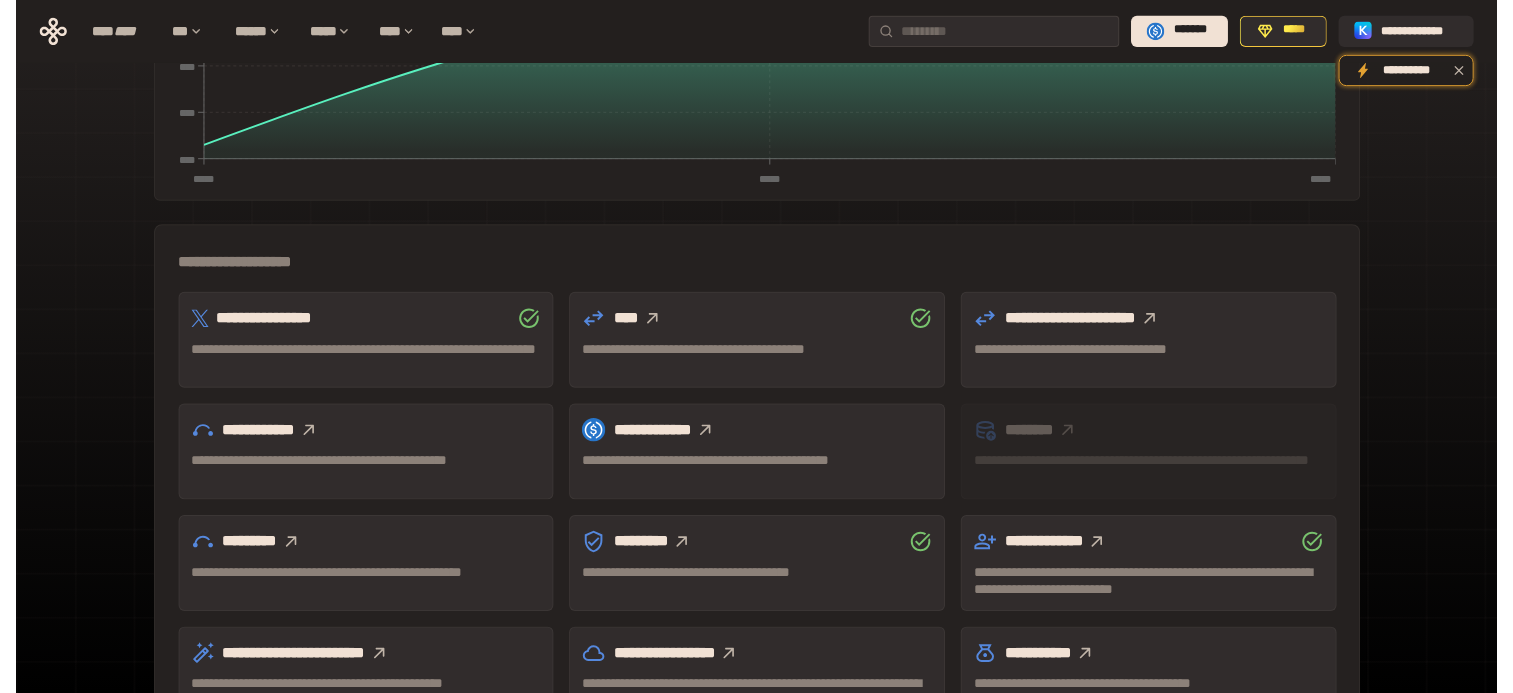 scroll, scrollTop: 576, scrollLeft: 0, axis: vertical 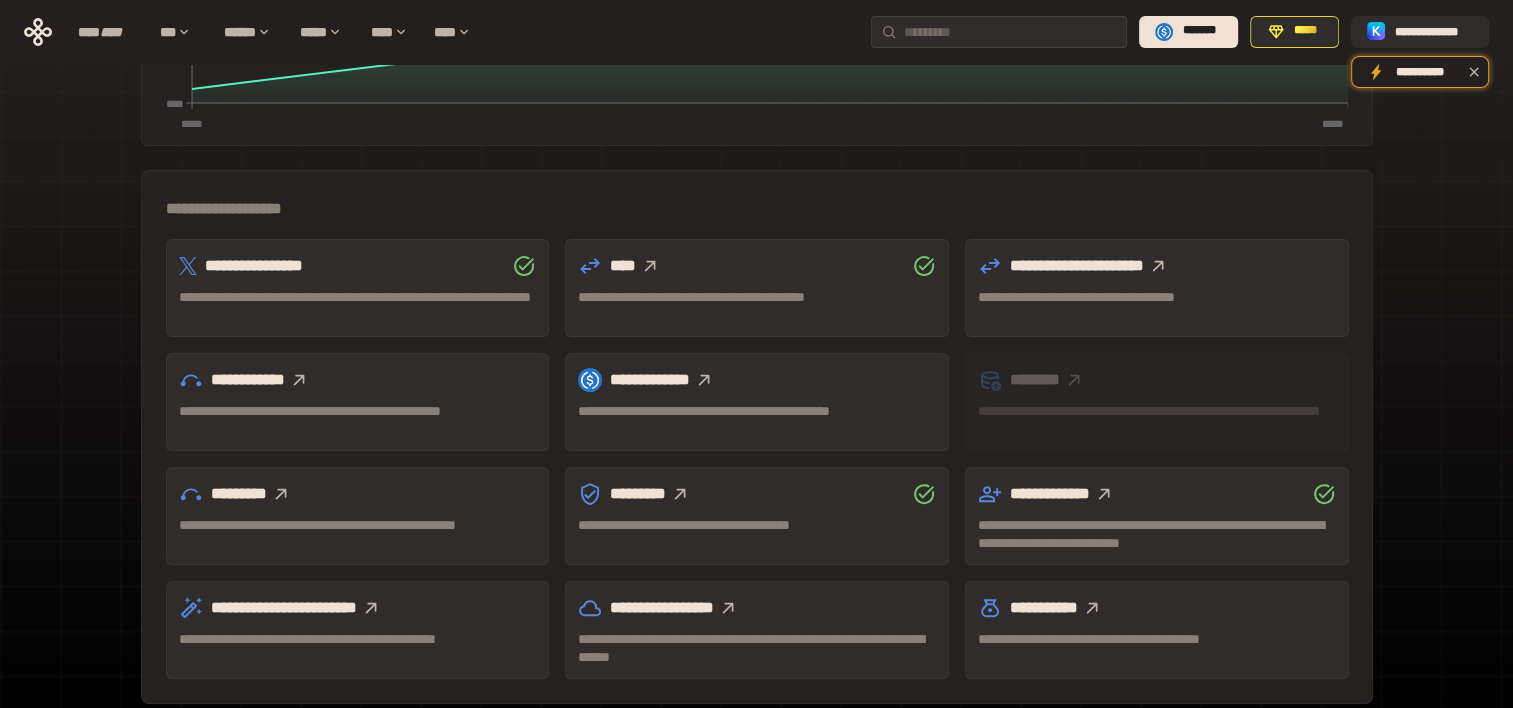 click on "**********" at bounding box center [756, 32] 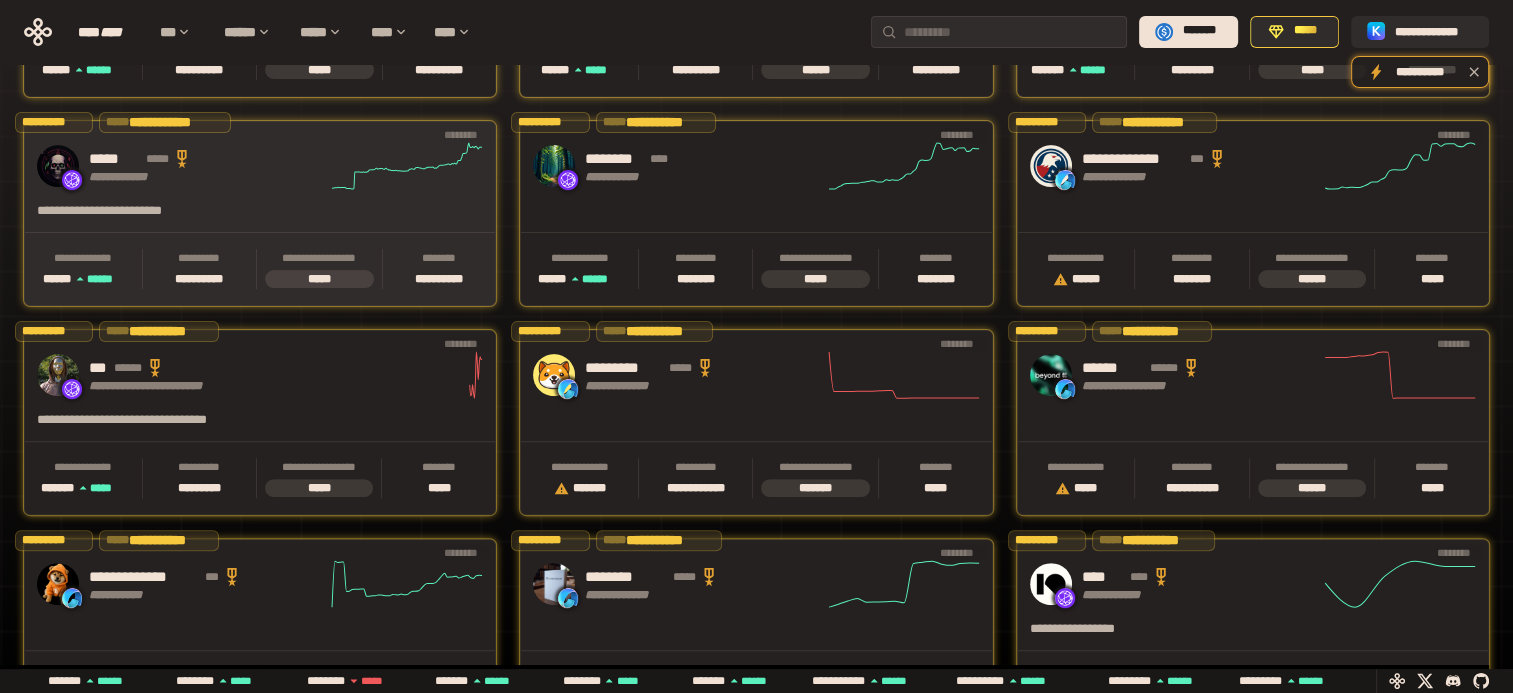 scroll, scrollTop: 0, scrollLeft: 436, axis: horizontal 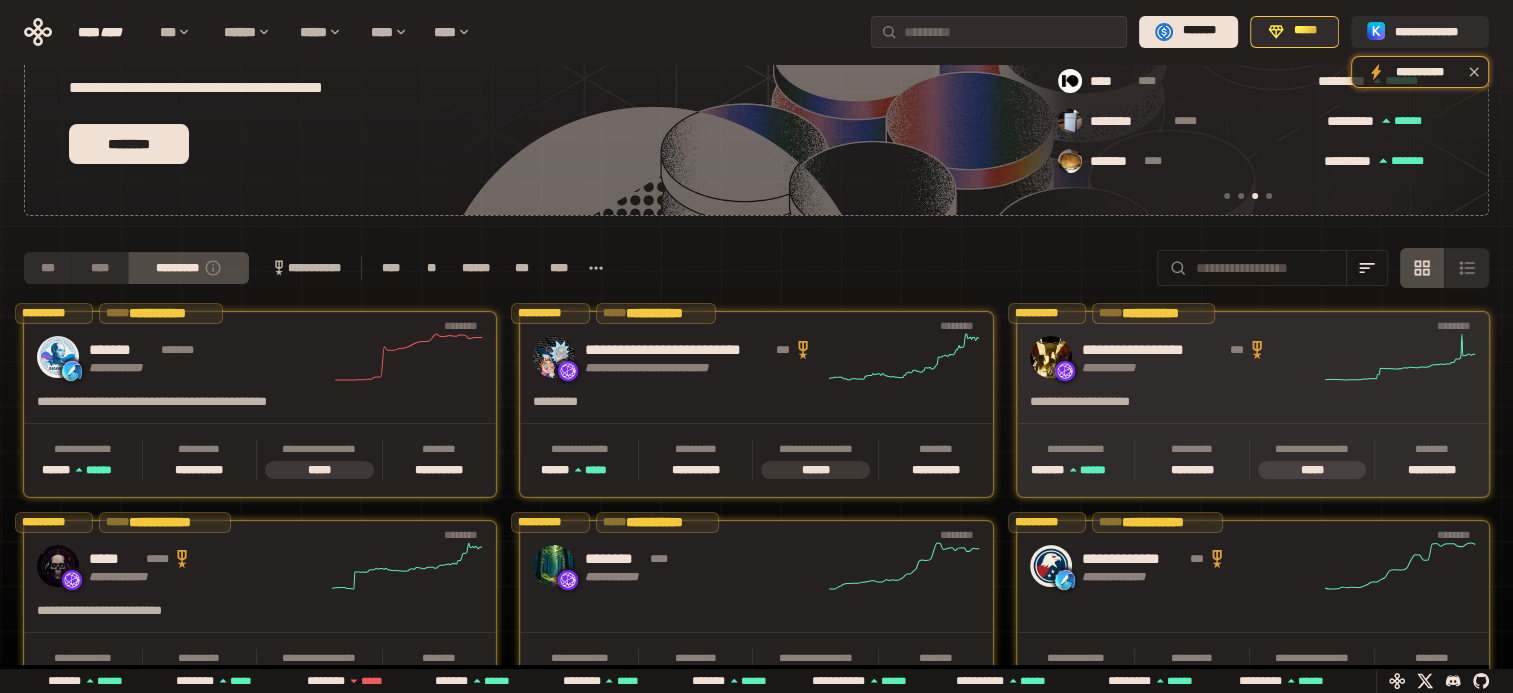 click on "**********" at bounding box center (1253, 357) 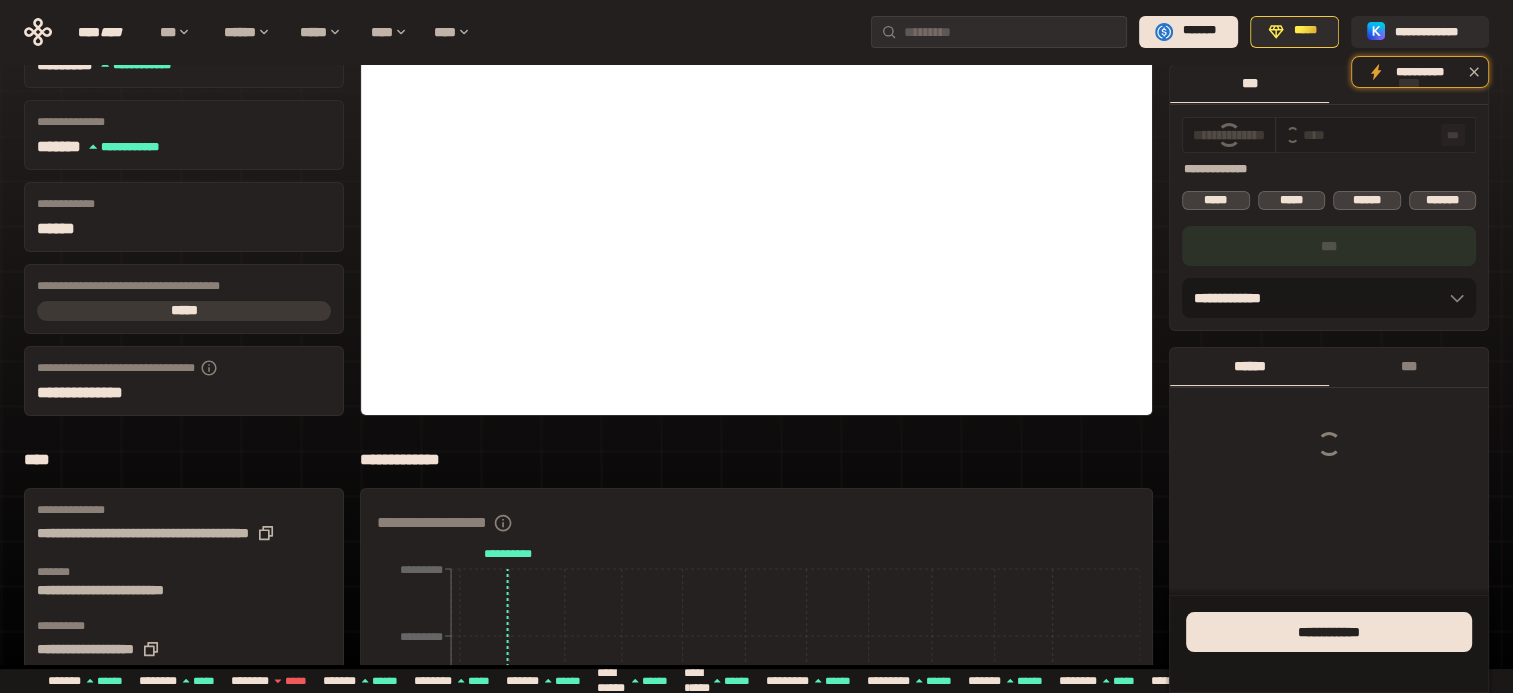 scroll, scrollTop: 0, scrollLeft: 0, axis: both 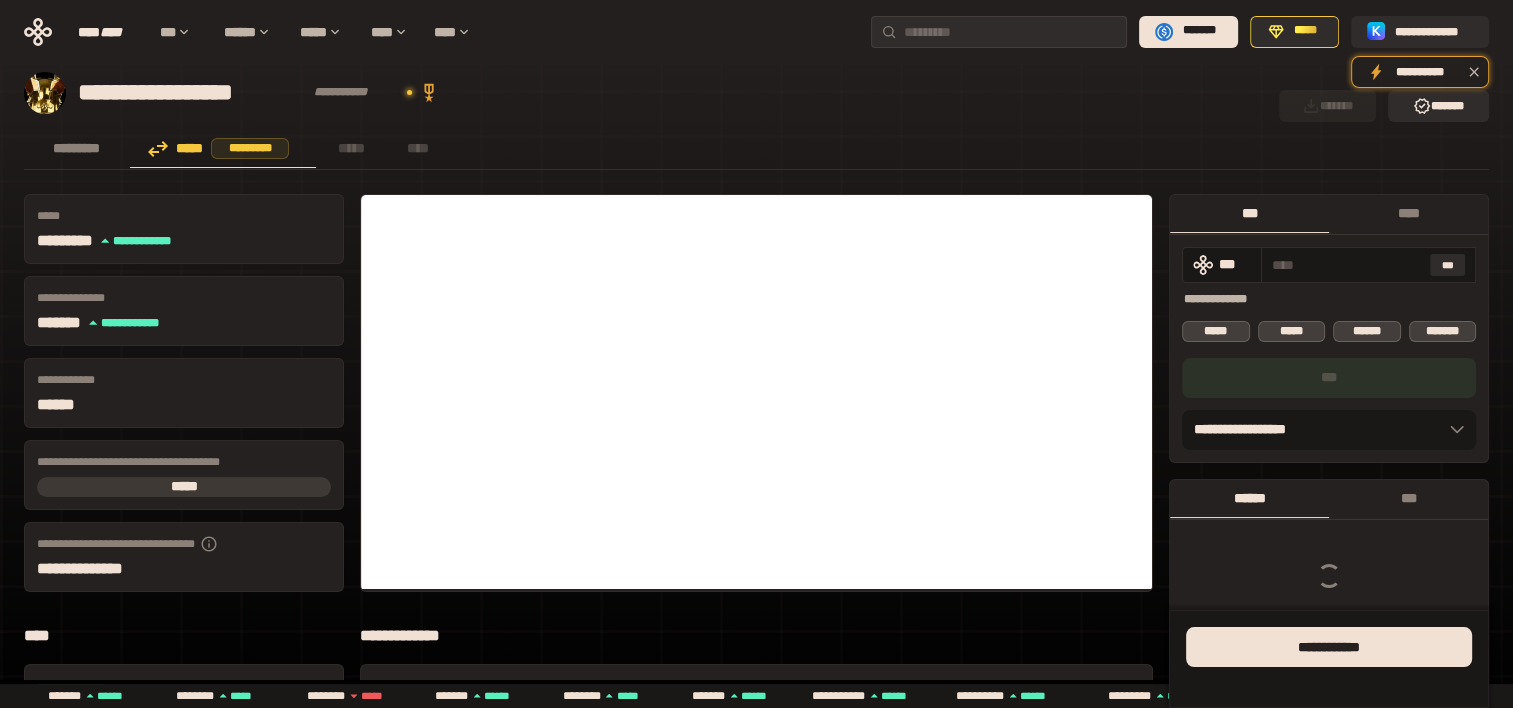 click on "*** *** ********* ***   *****   *****   ******   ******* ***" at bounding box center (1329, 328) 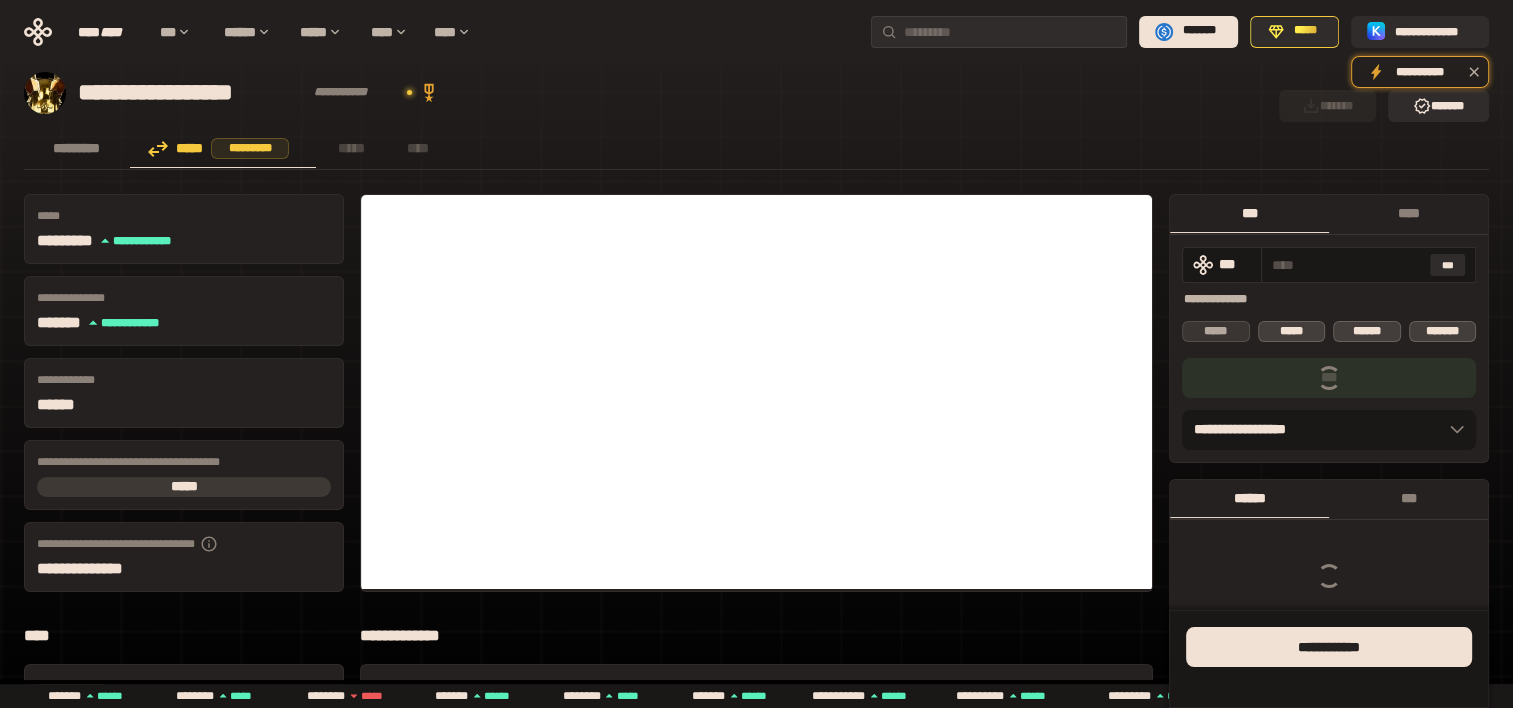 click at bounding box center [1347, 265] 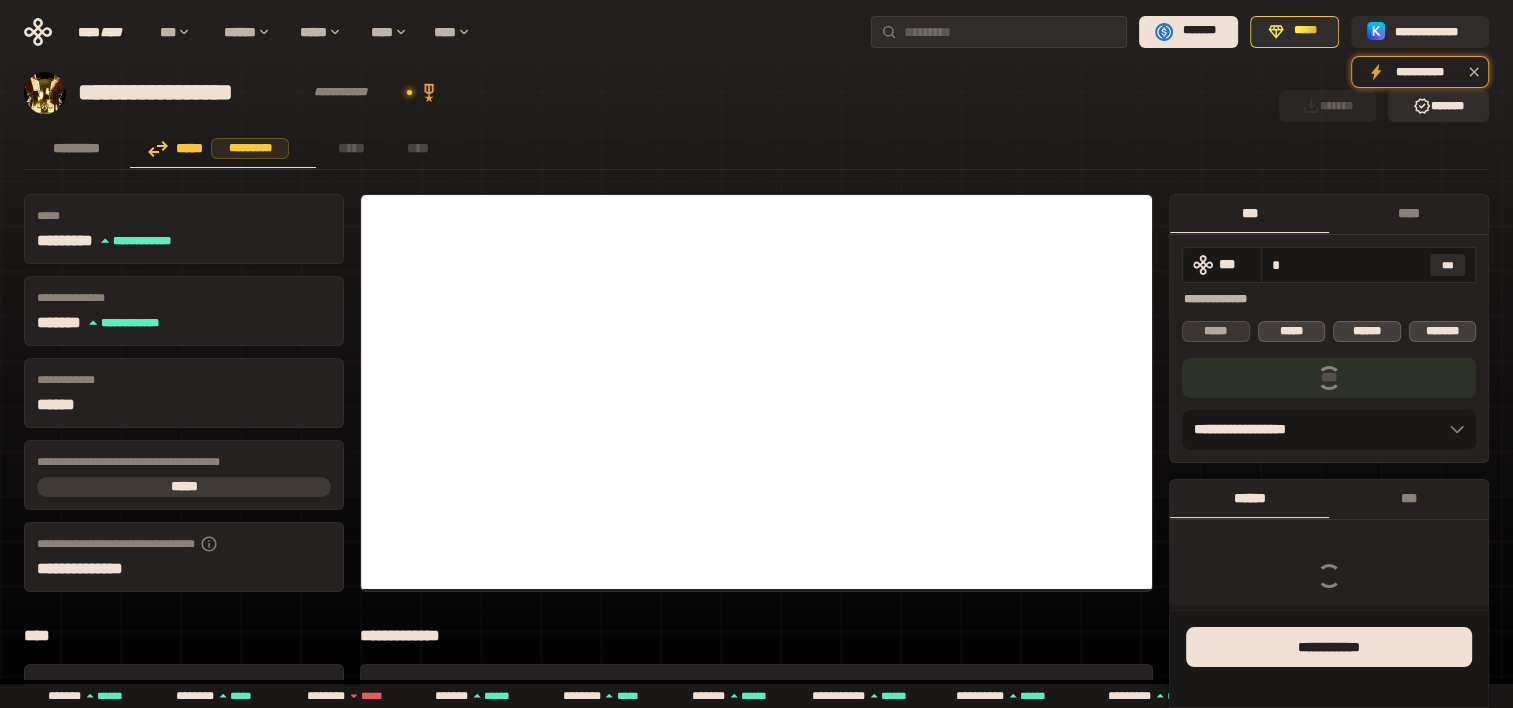 click on "*****" at bounding box center (1216, 331) 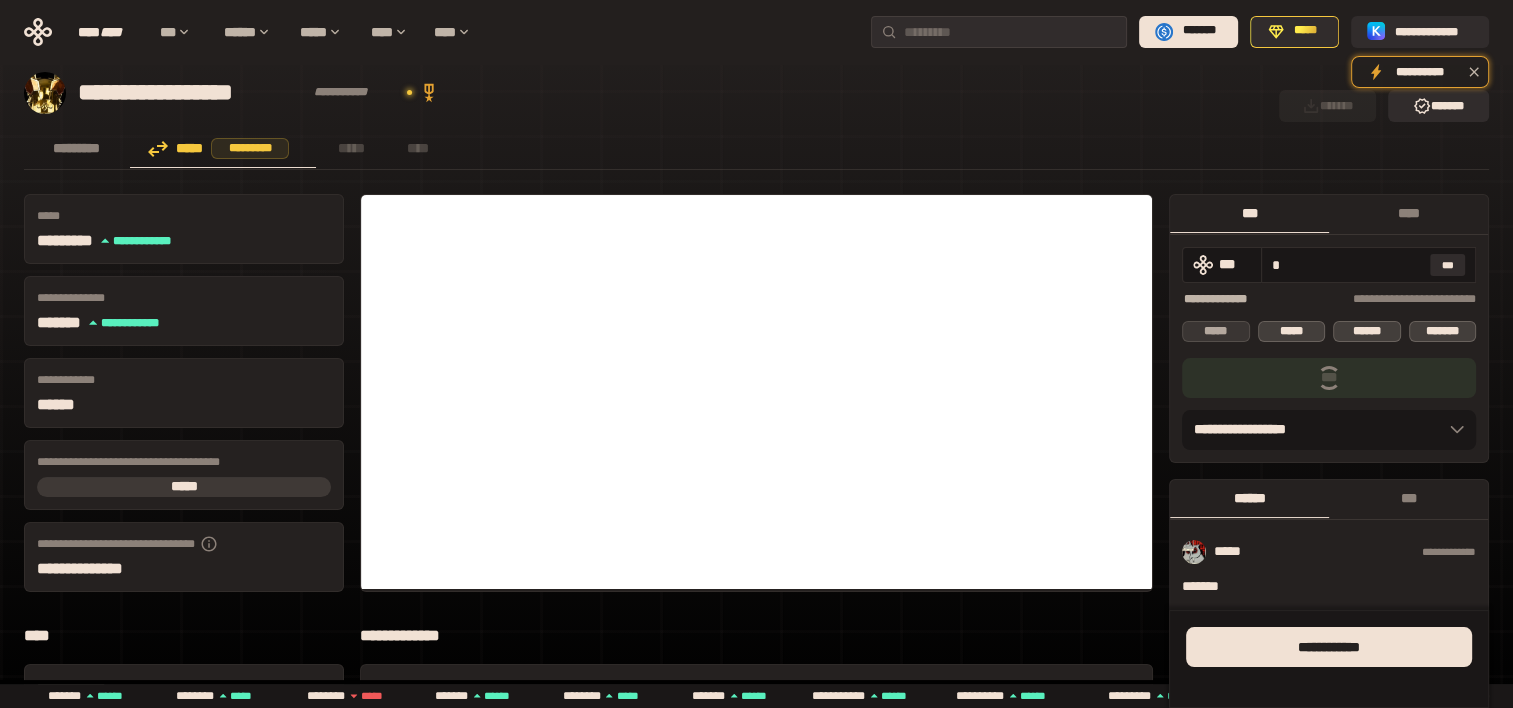 click on "*****" at bounding box center [1216, 331] 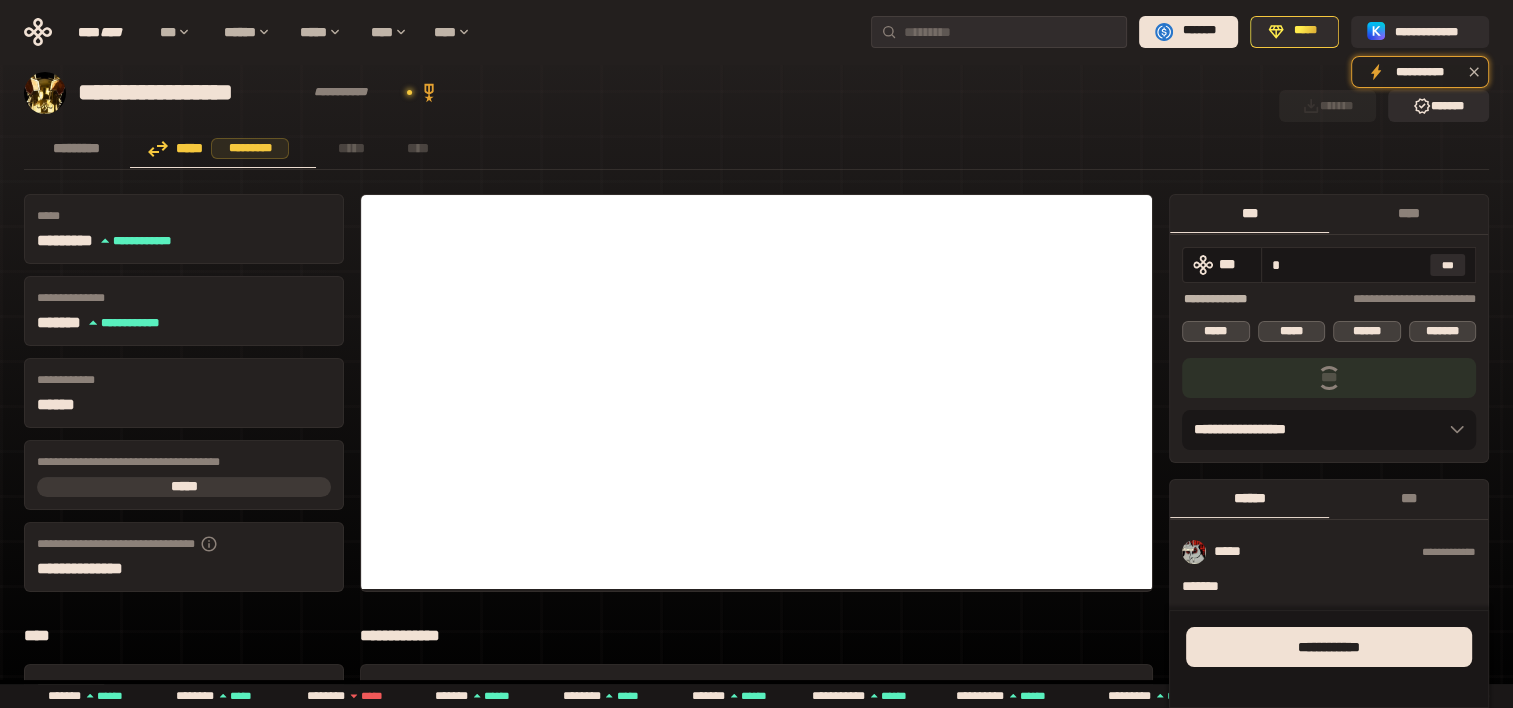 type on "*" 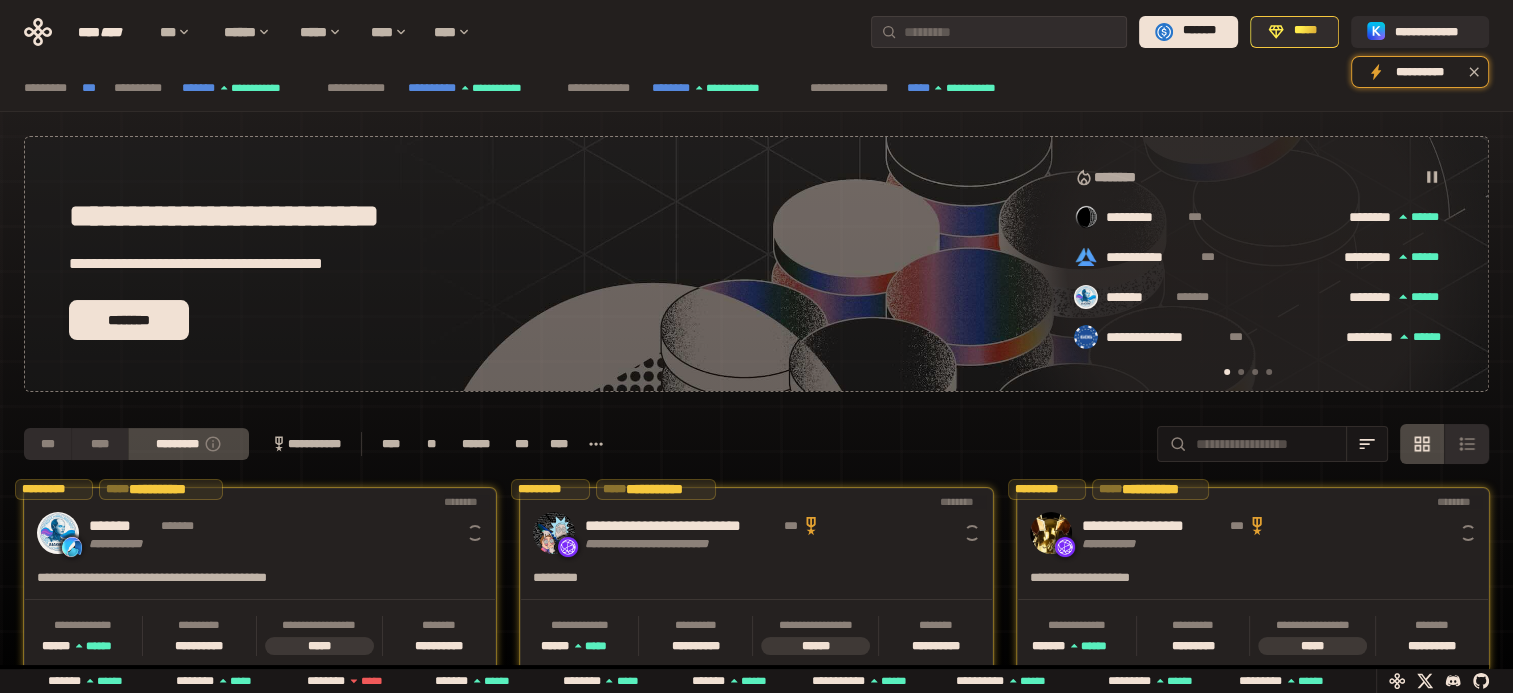scroll, scrollTop: 176, scrollLeft: 0, axis: vertical 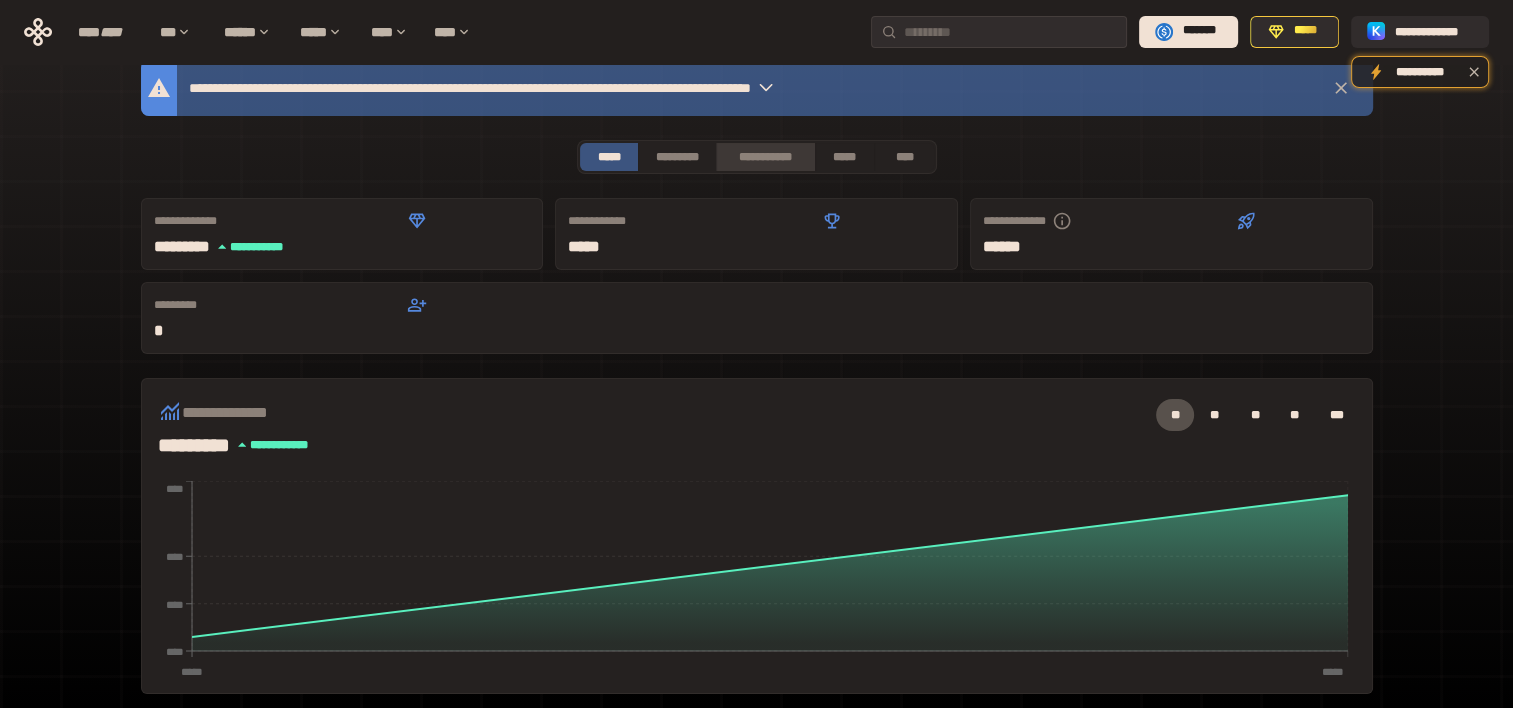 click on "**********" at bounding box center [765, 157] 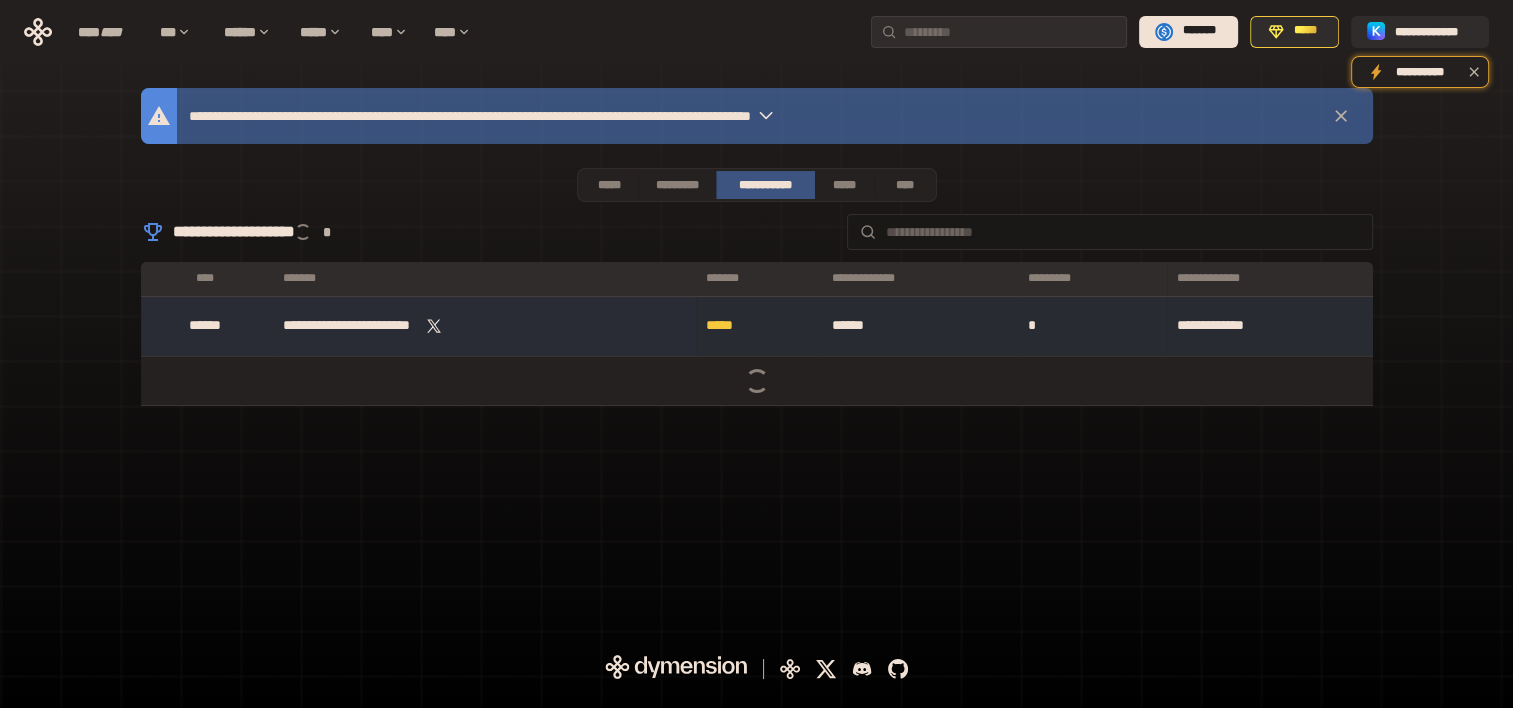 scroll, scrollTop: 0, scrollLeft: 0, axis: both 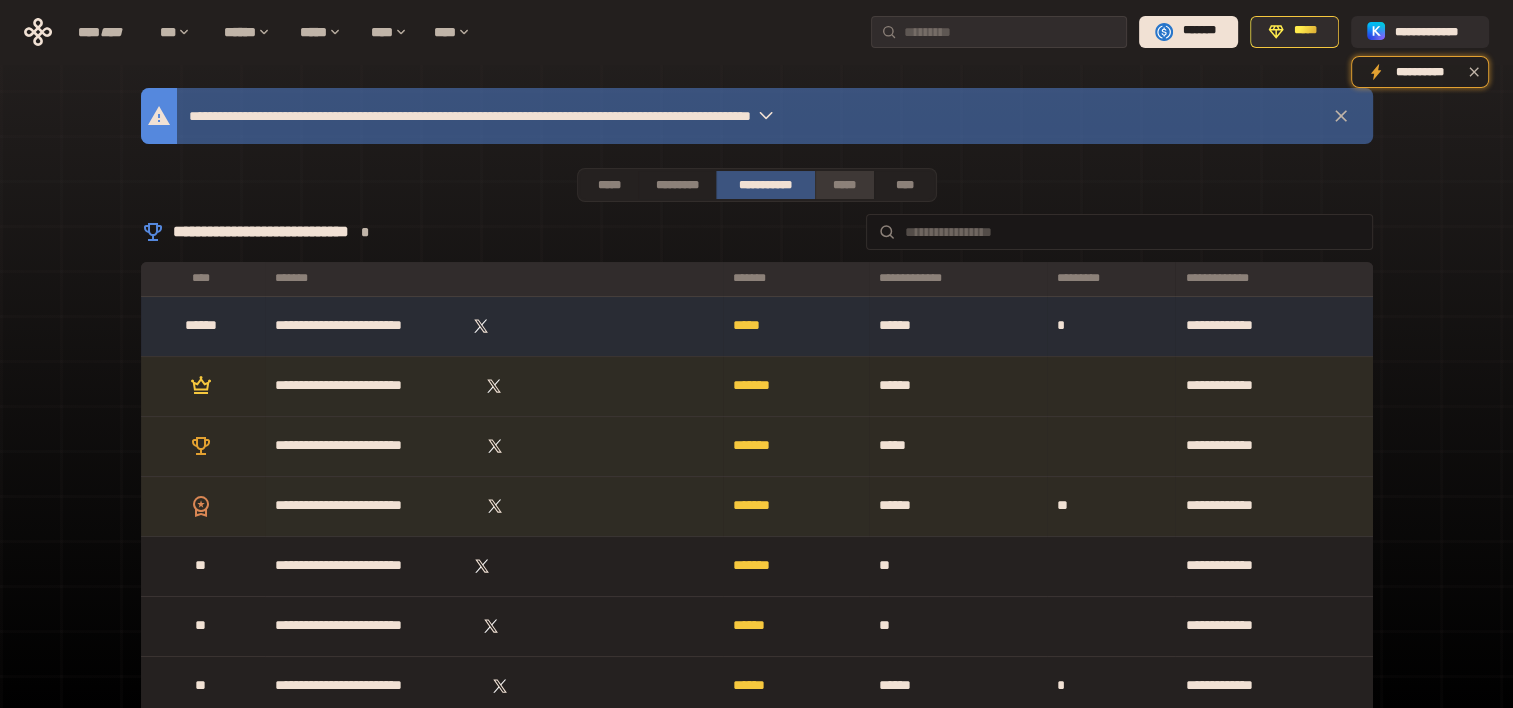 click on "*****" at bounding box center [845, 185] 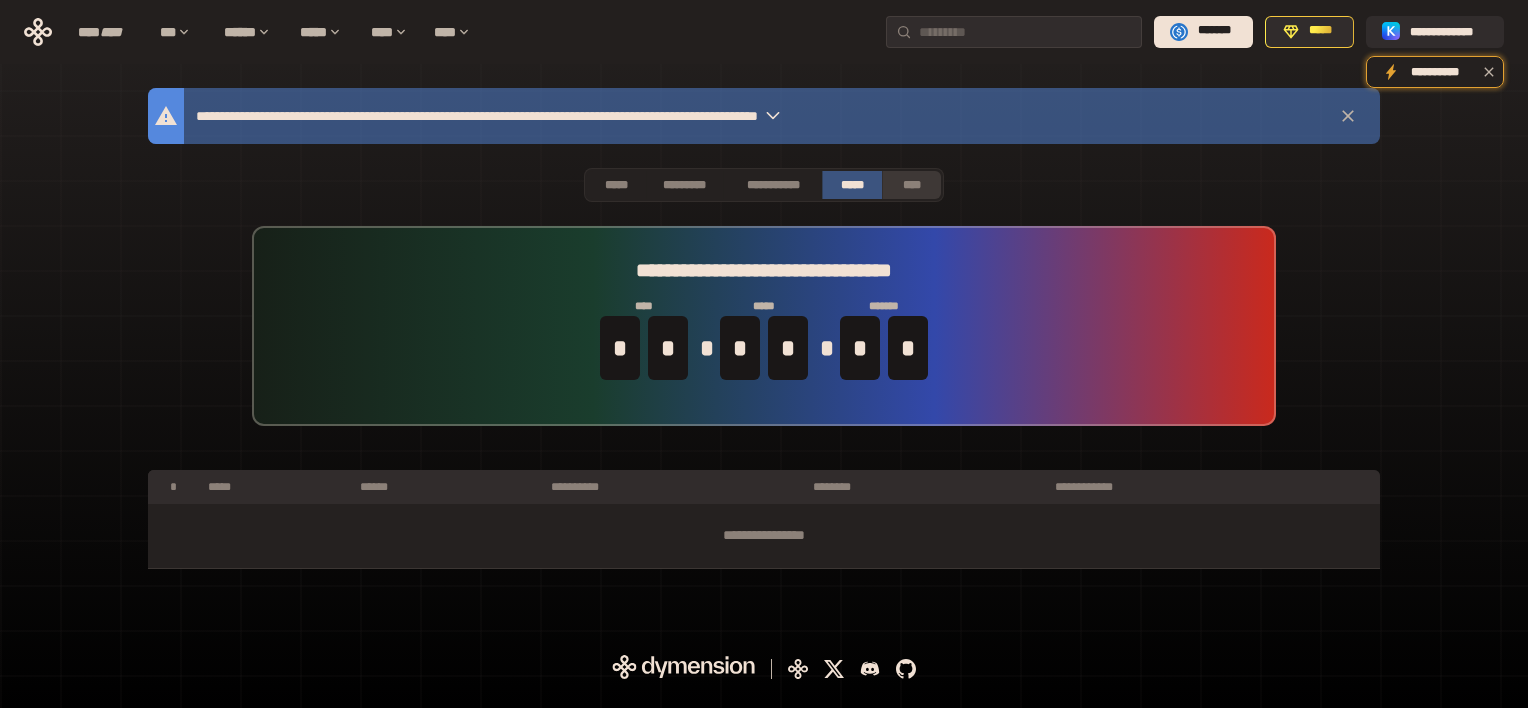 click on "****" at bounding box center [912, 185] 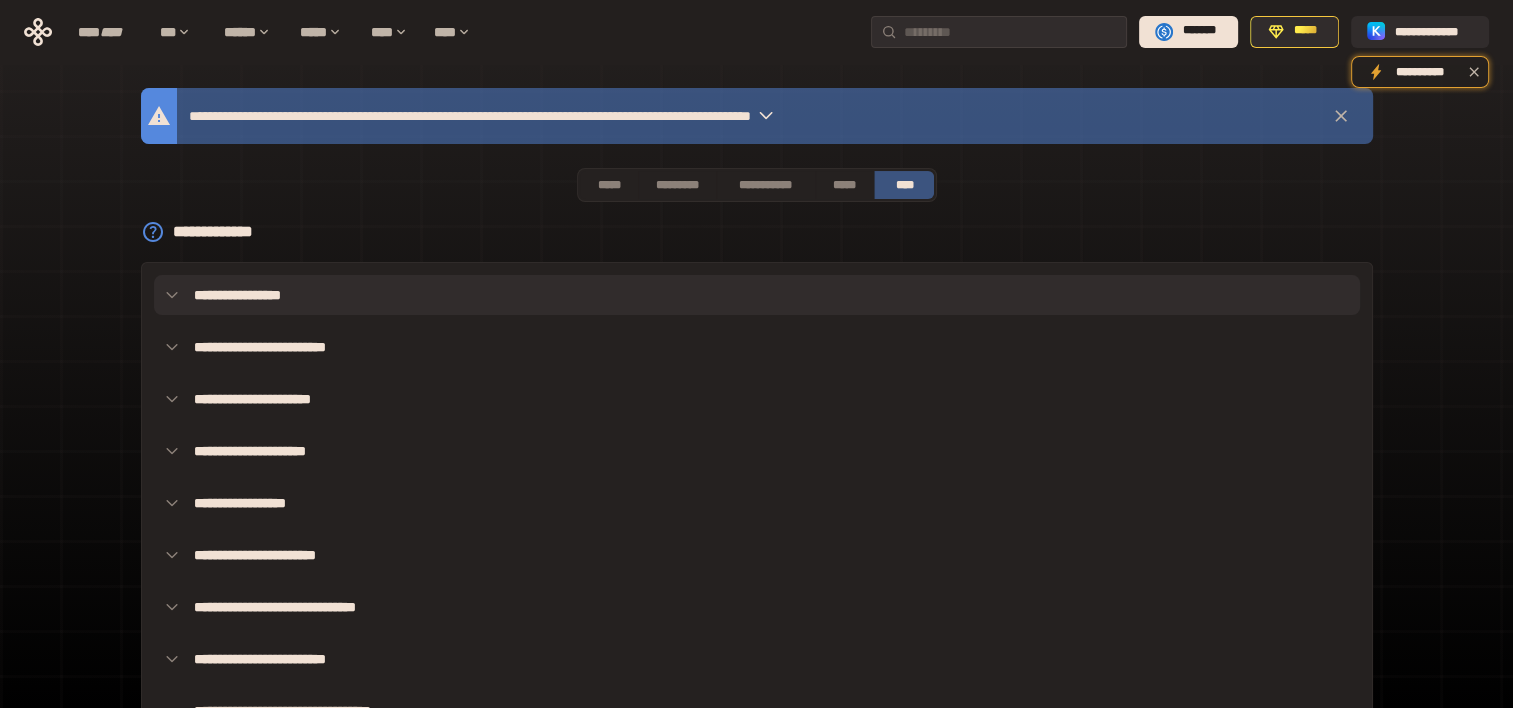 click on "**********" at bounding box center [757, 295] 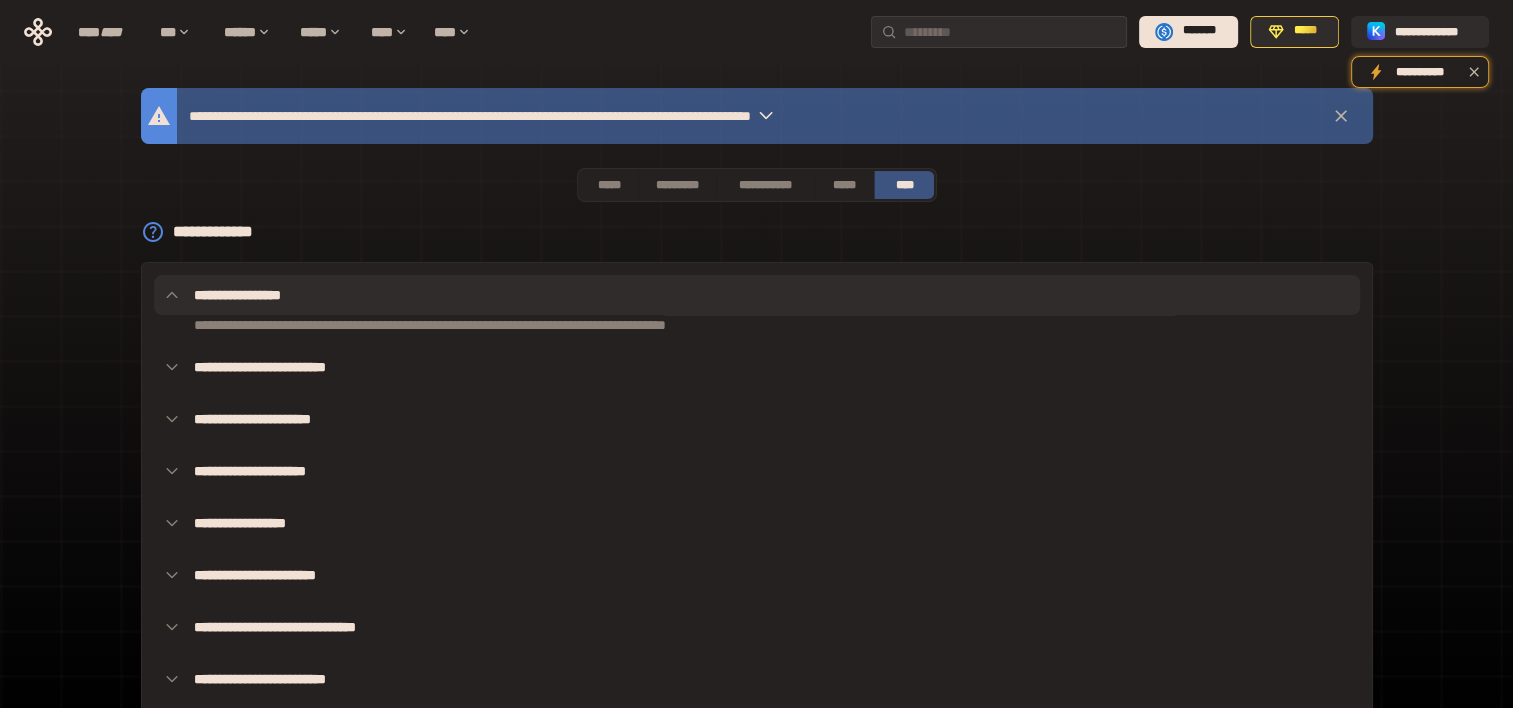click on "**********" at bounding box center [757, 295] 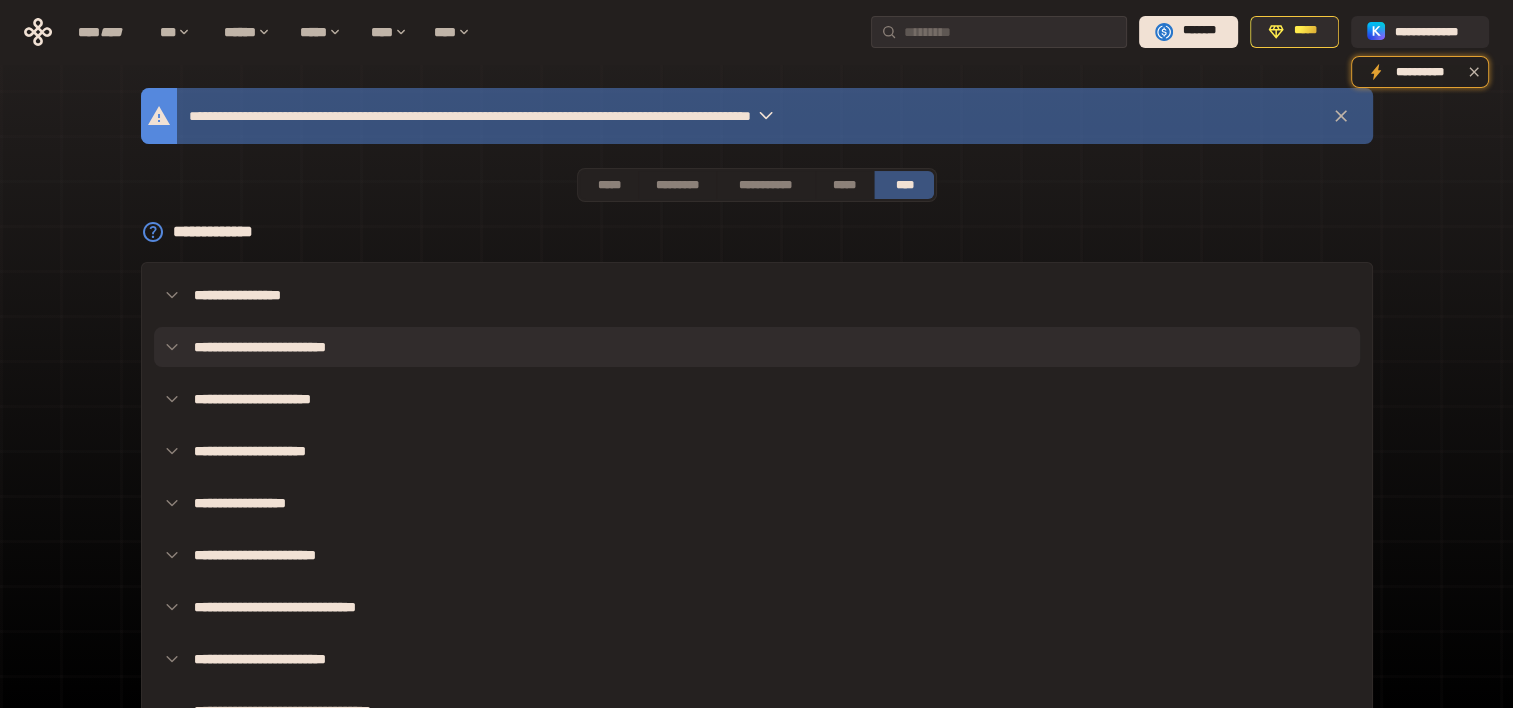 click on "**********" at bounding box center [757, 347] 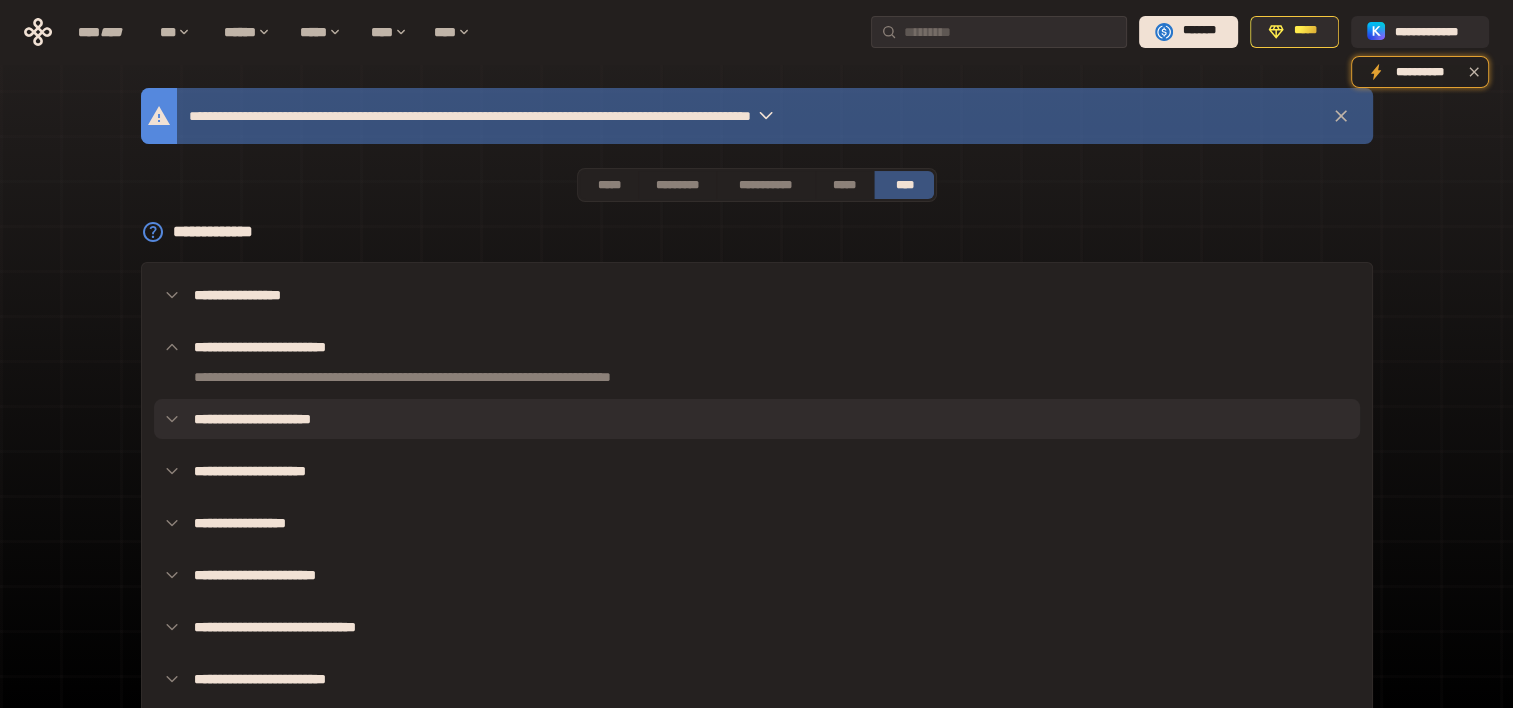 click on "**********" at bounding box center [757, 419] 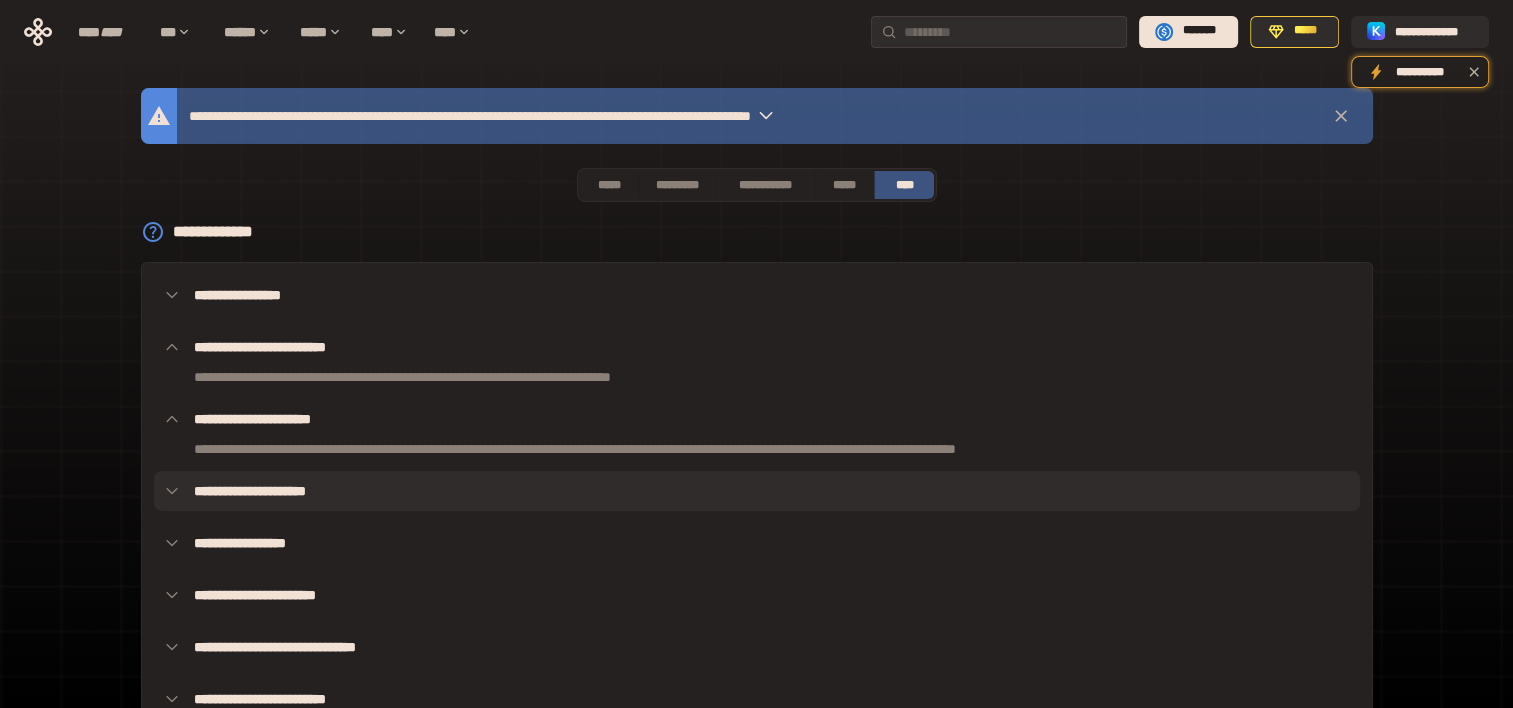 click 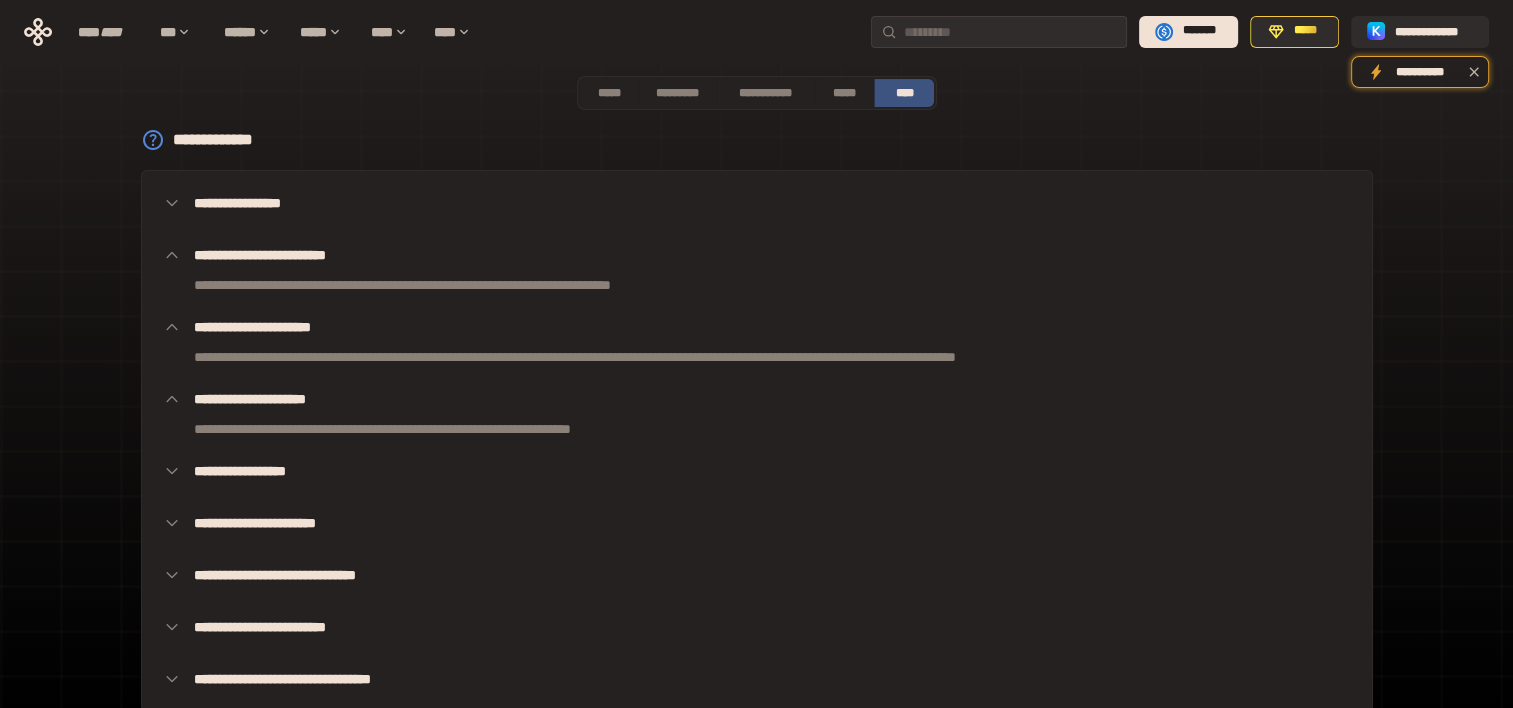 scroll, scrollTop: 100, scrollLeft: 0, axis: vertical 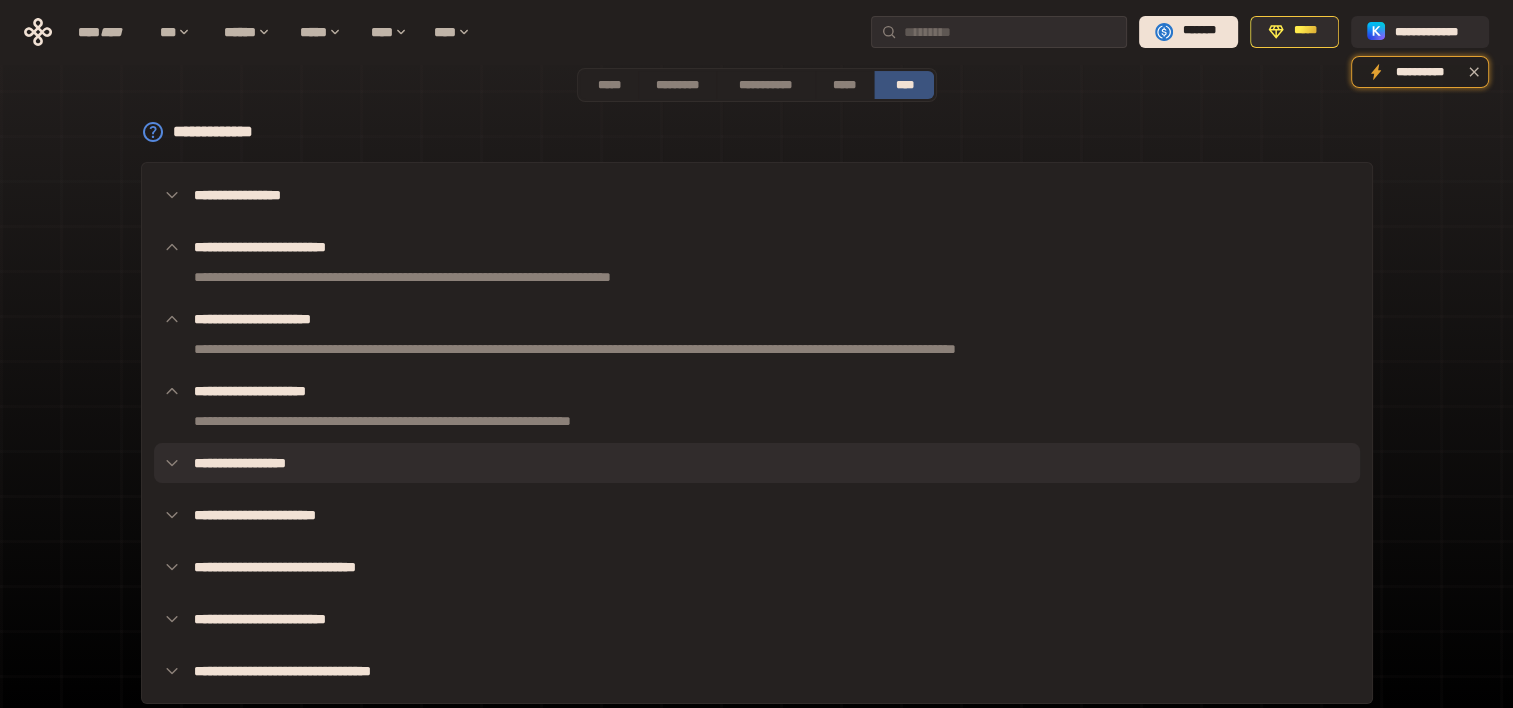 click 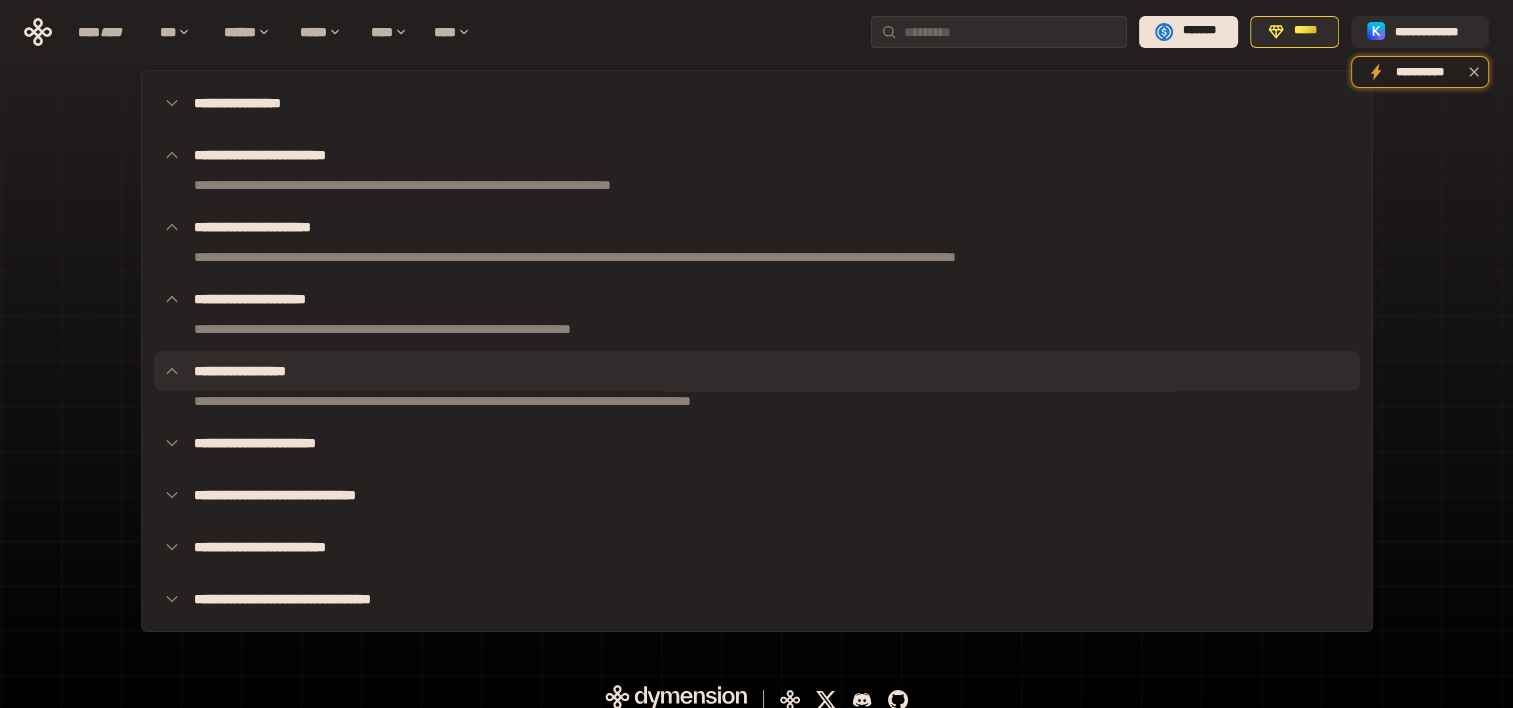 scroll, scrollTop: 200, scrollLeft: 0, axis: vertical 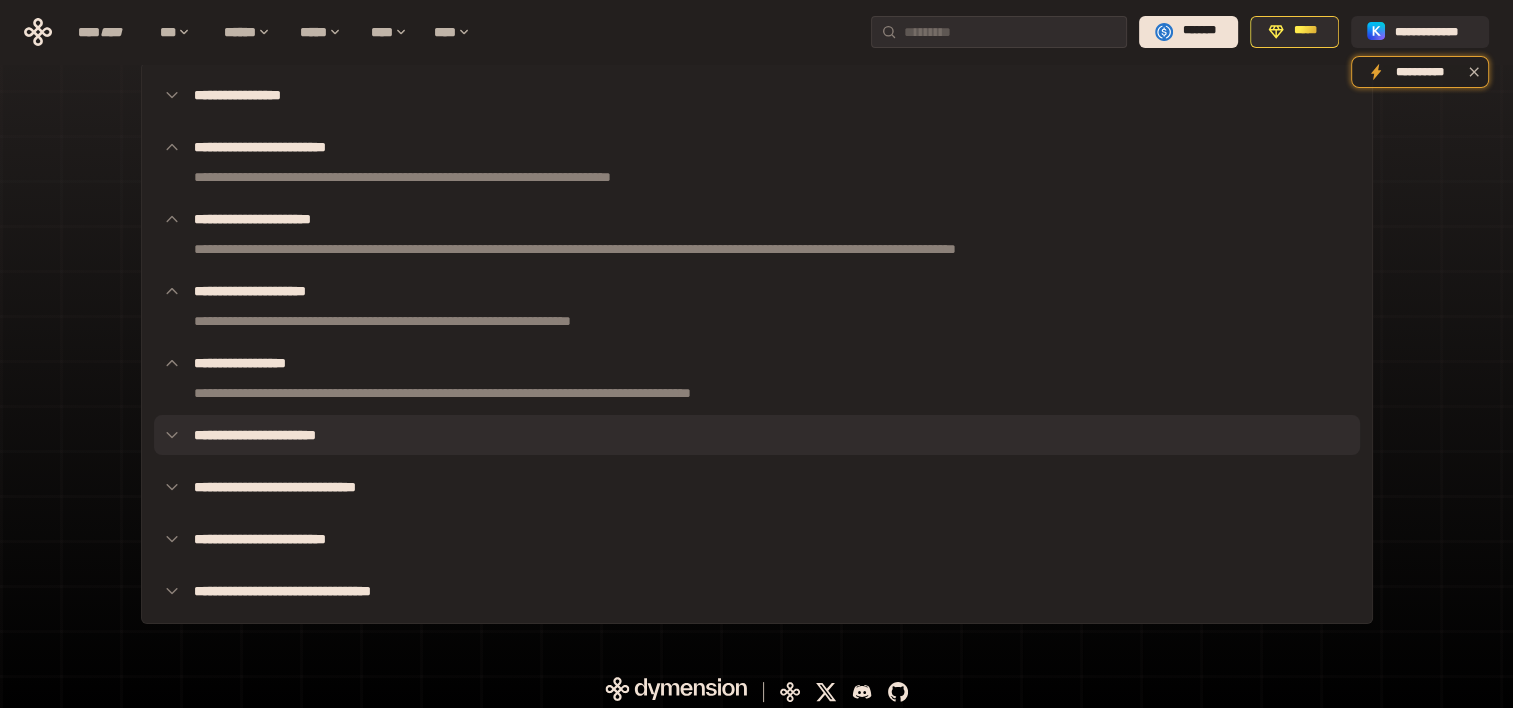 click on "**********" at bounding box center (757, 435) 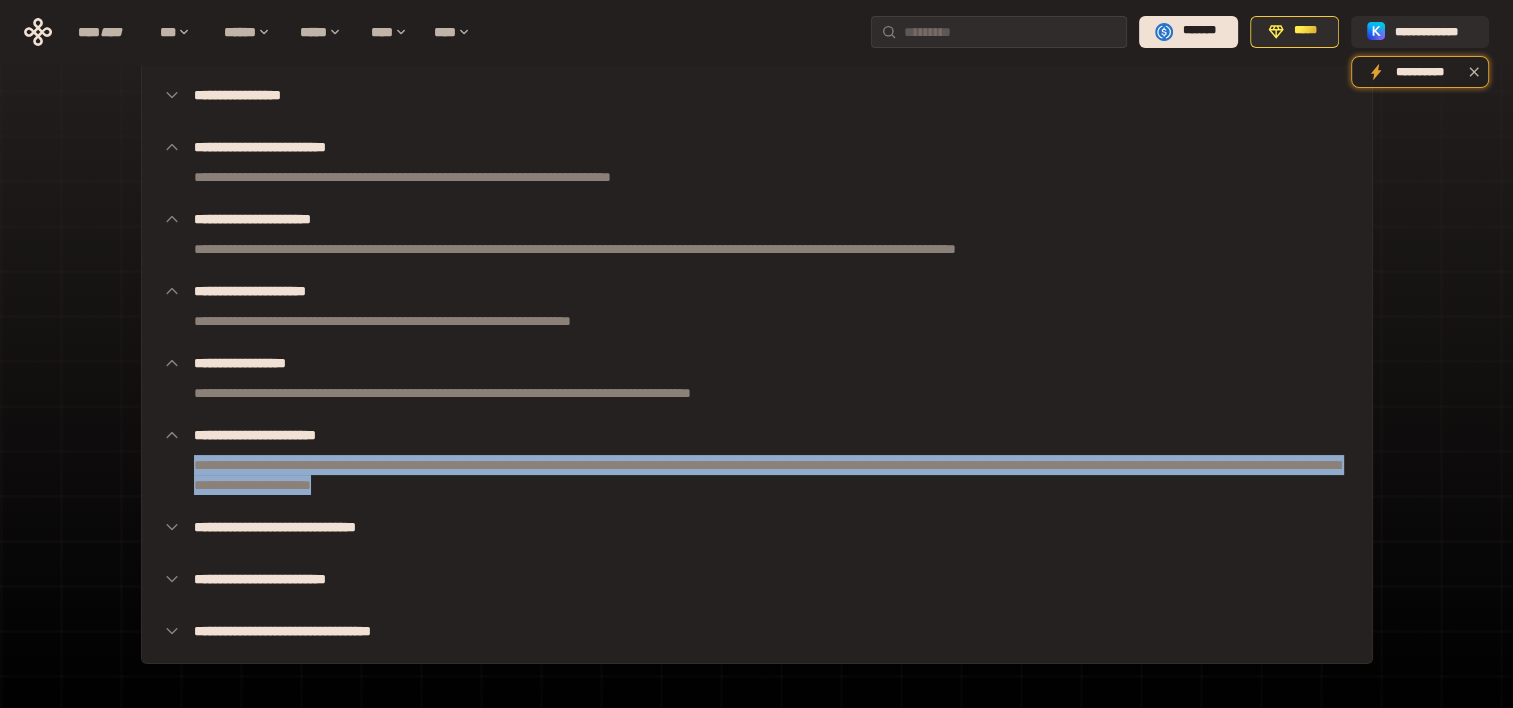 drag, startPoint x: 222, startPoint y: 465, endPoint x: 769, endPoint y: 485, distance: 547.3655 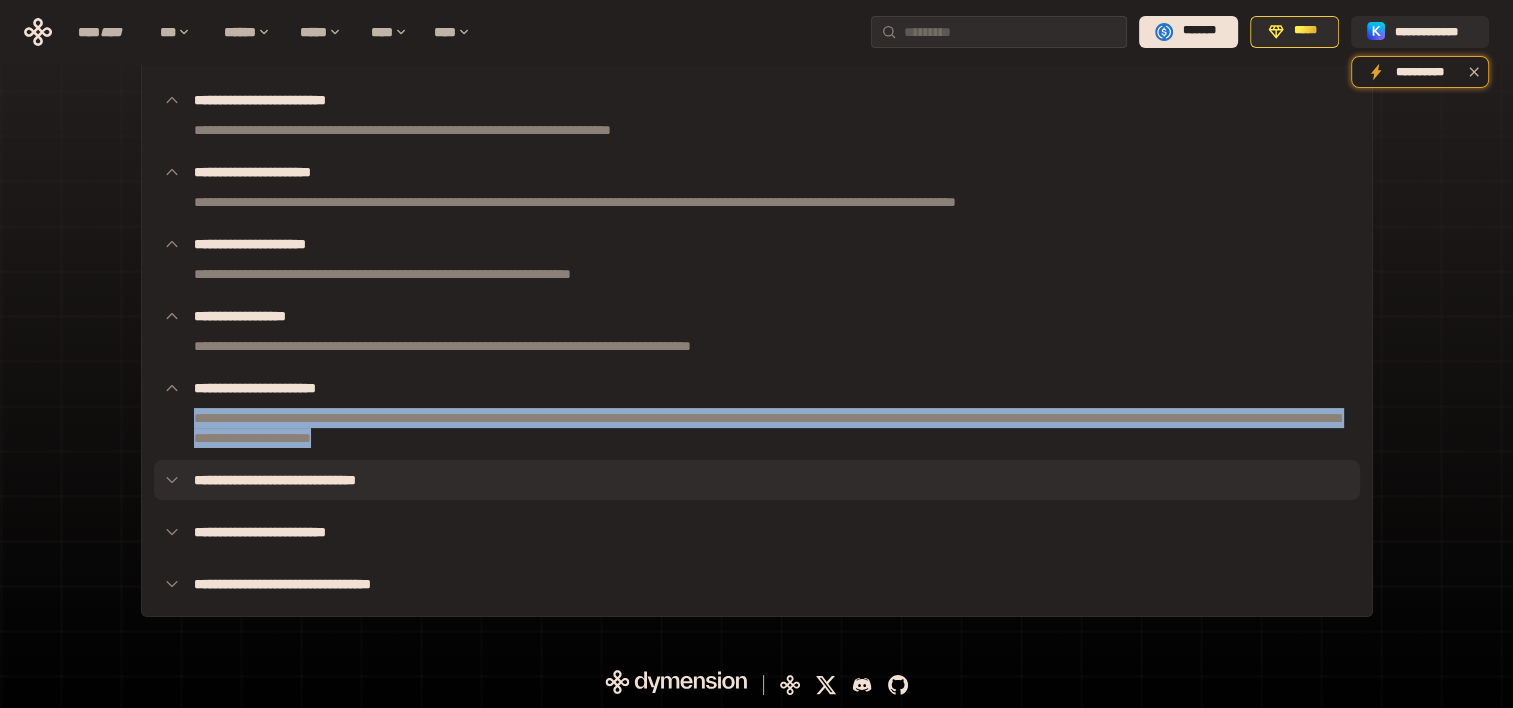 click on "**********" at bounding box center [757, 480] 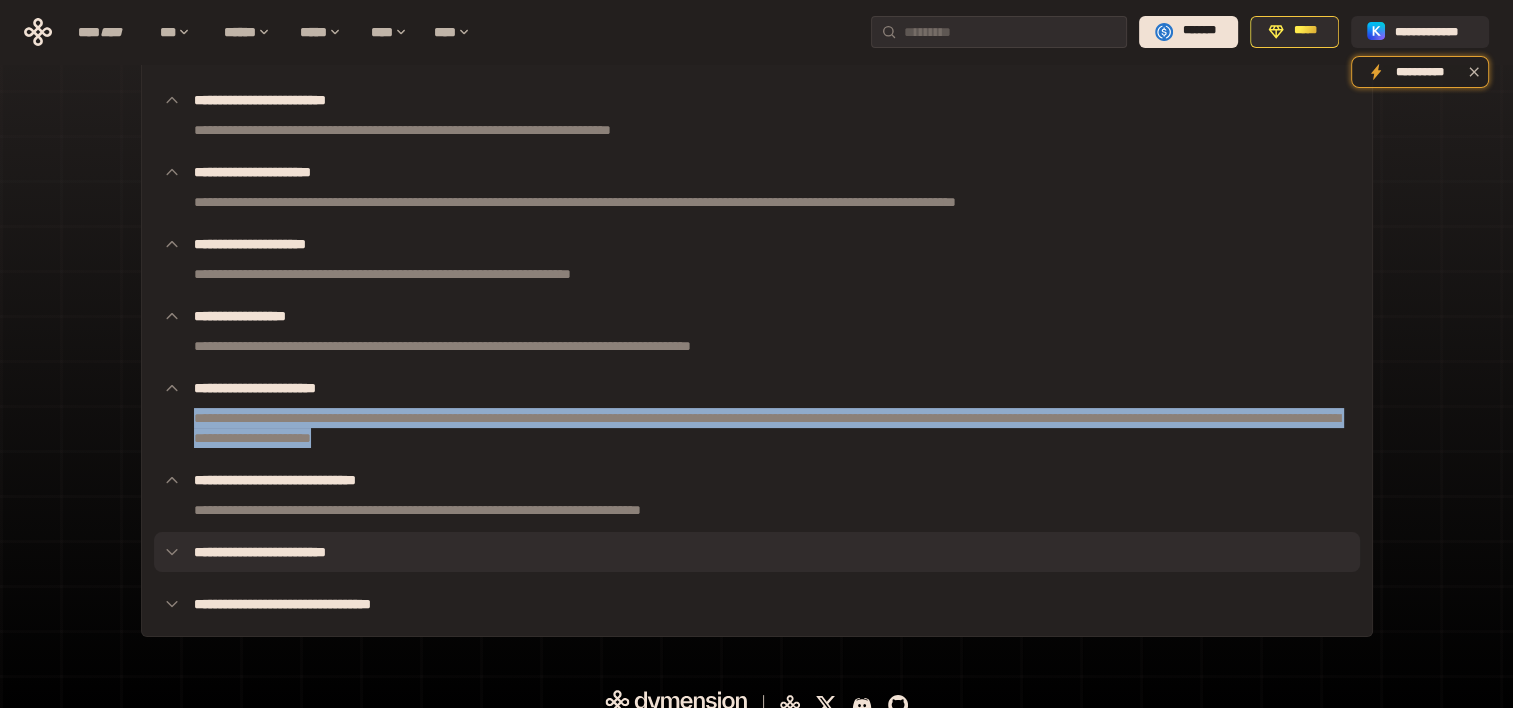 click on "**********" at bounding box center [757, 552] 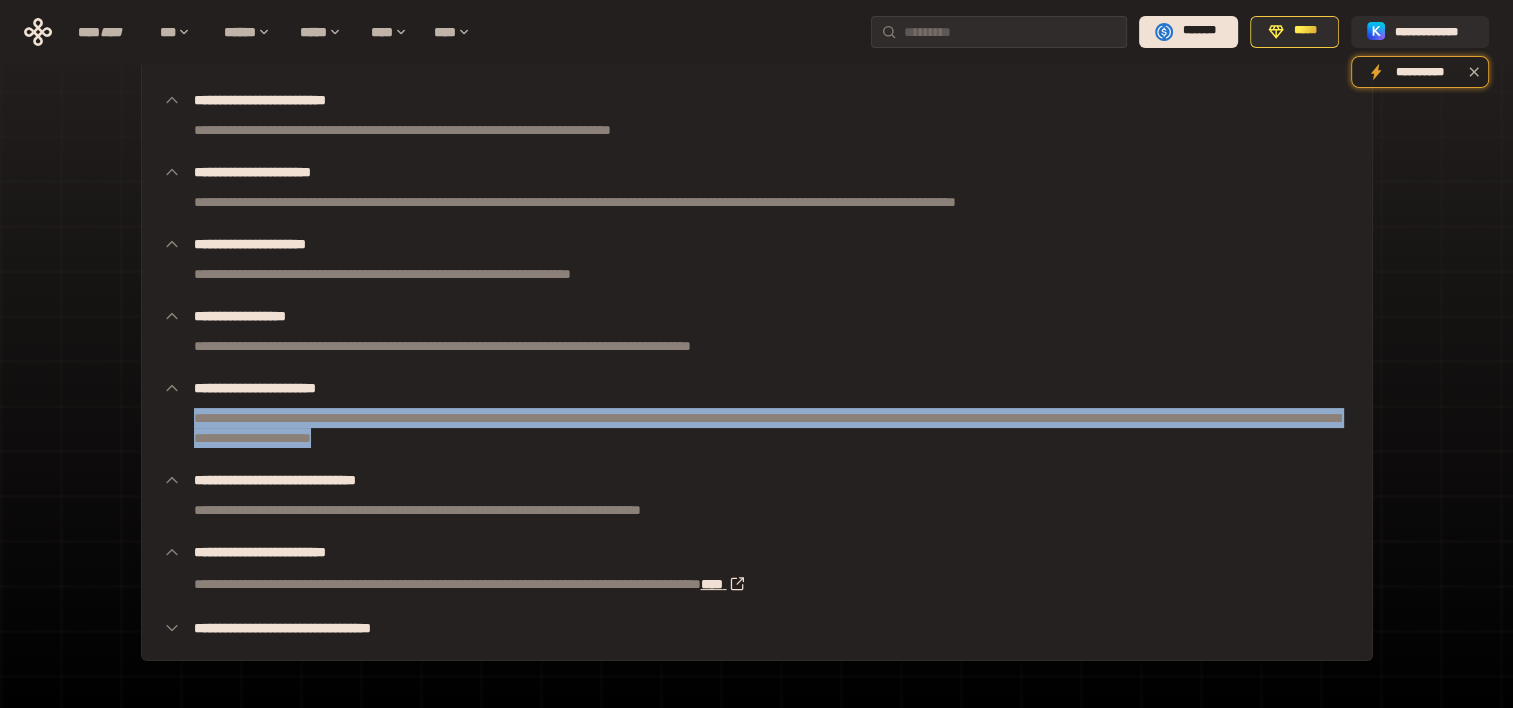 click on "****" at bounding box center (728, 584) 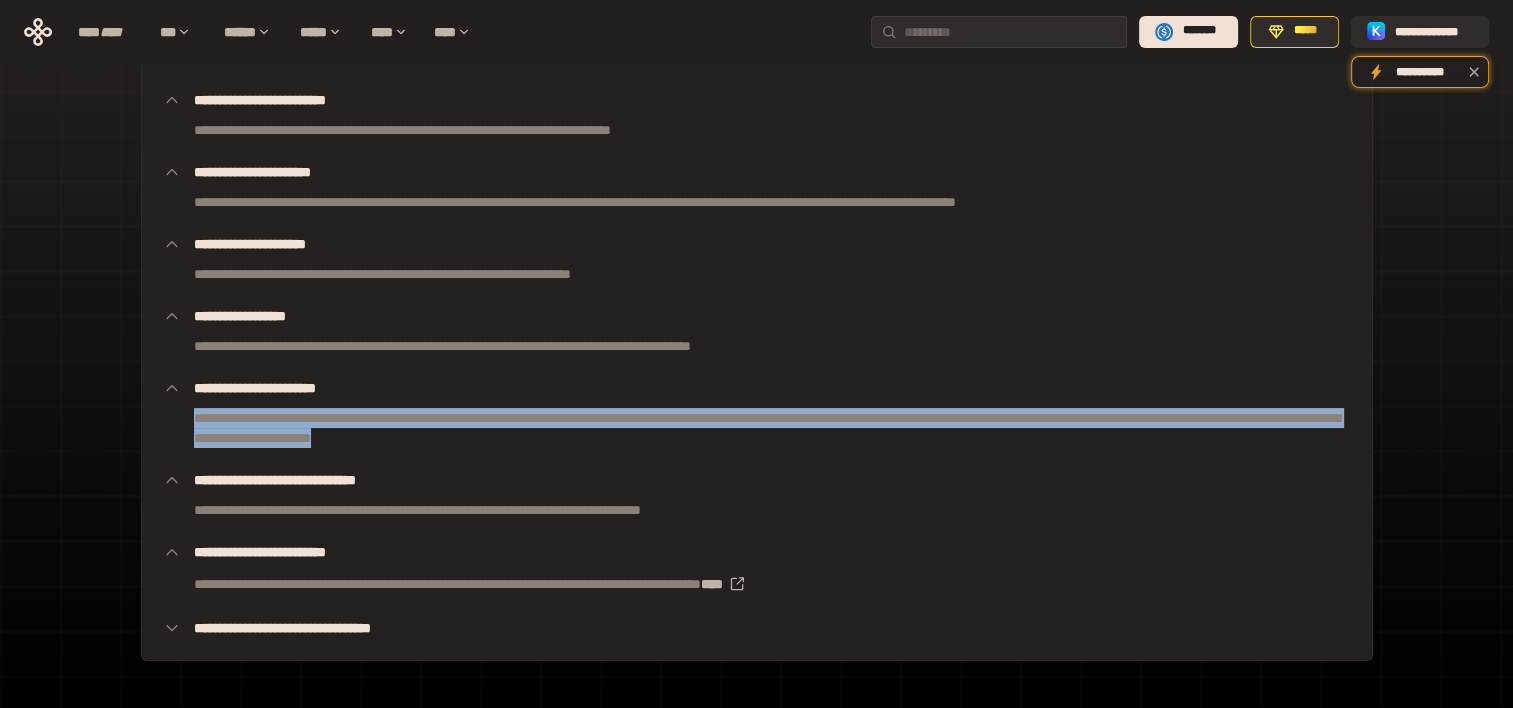 scroll, scrollTop: 291, scrollLeft: 0, axis: vertical 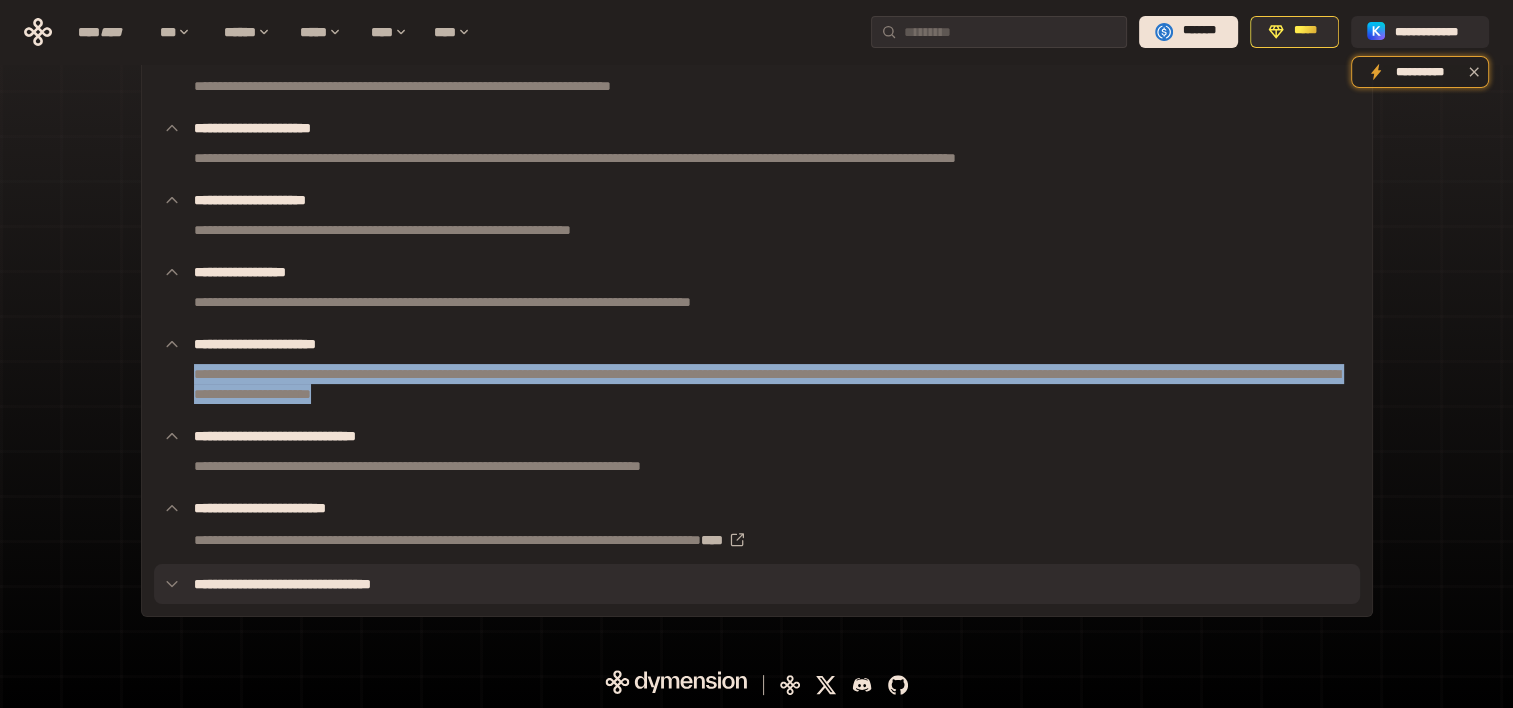 click on "**********" at bounding box center [757, 584] 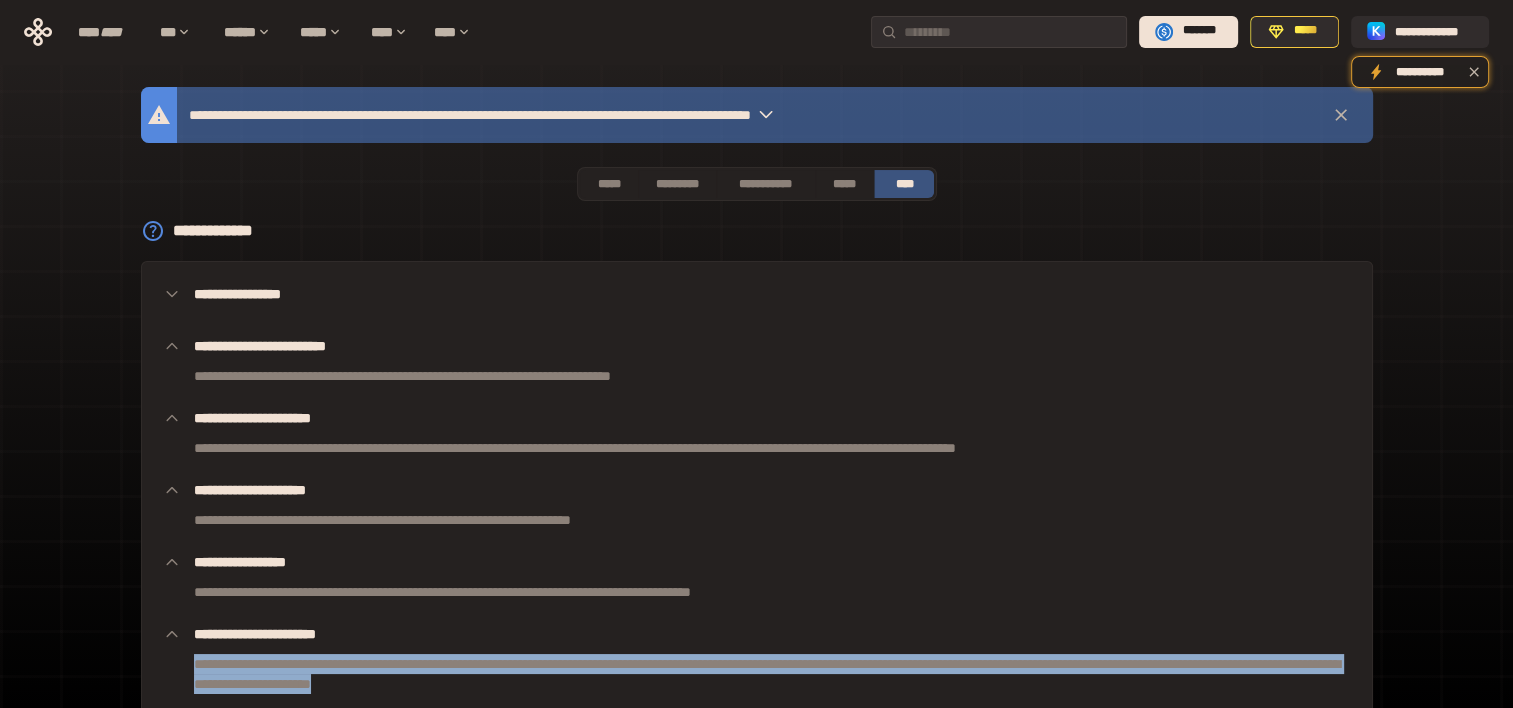 scroll, scrollTop: 0, scrollLeft: 0, axis: both 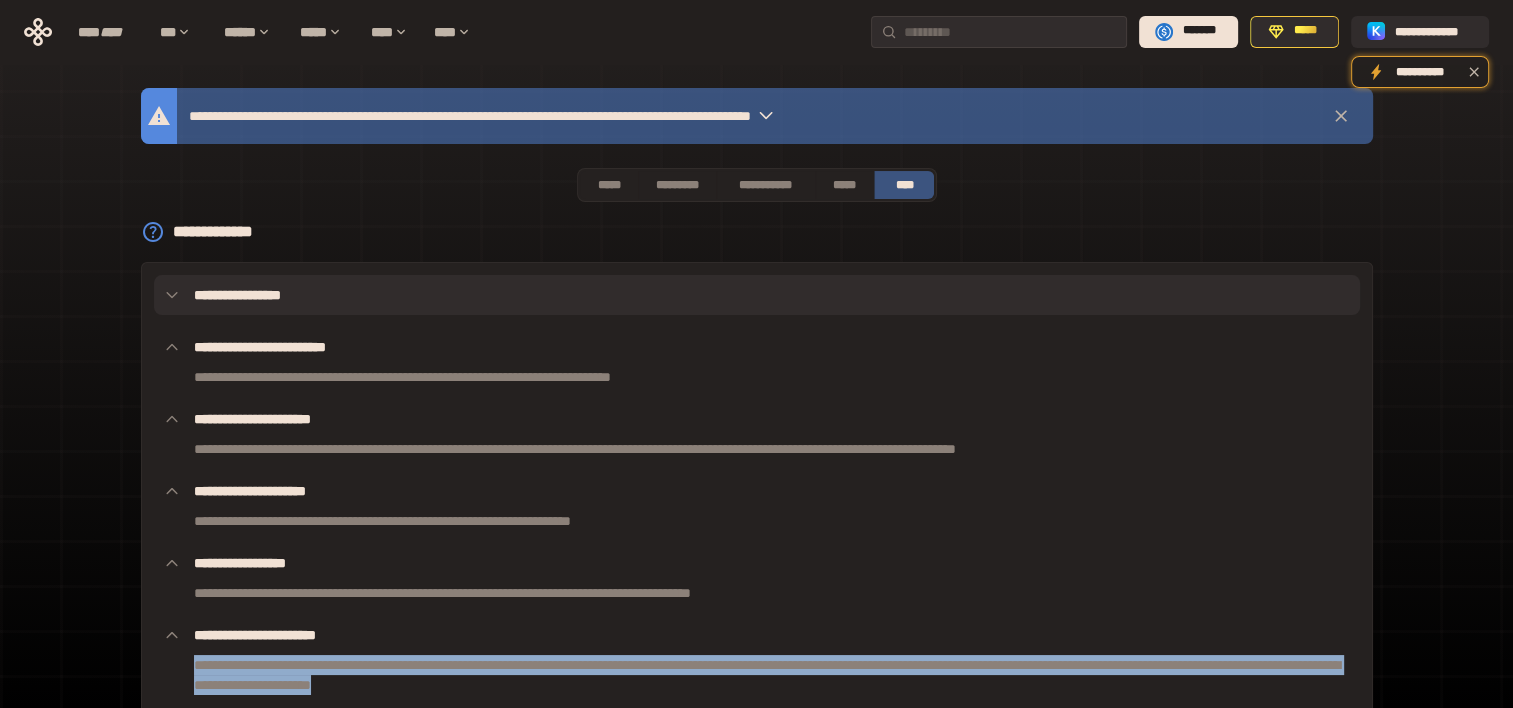 click on "**********" at bounding box center [757, 295] 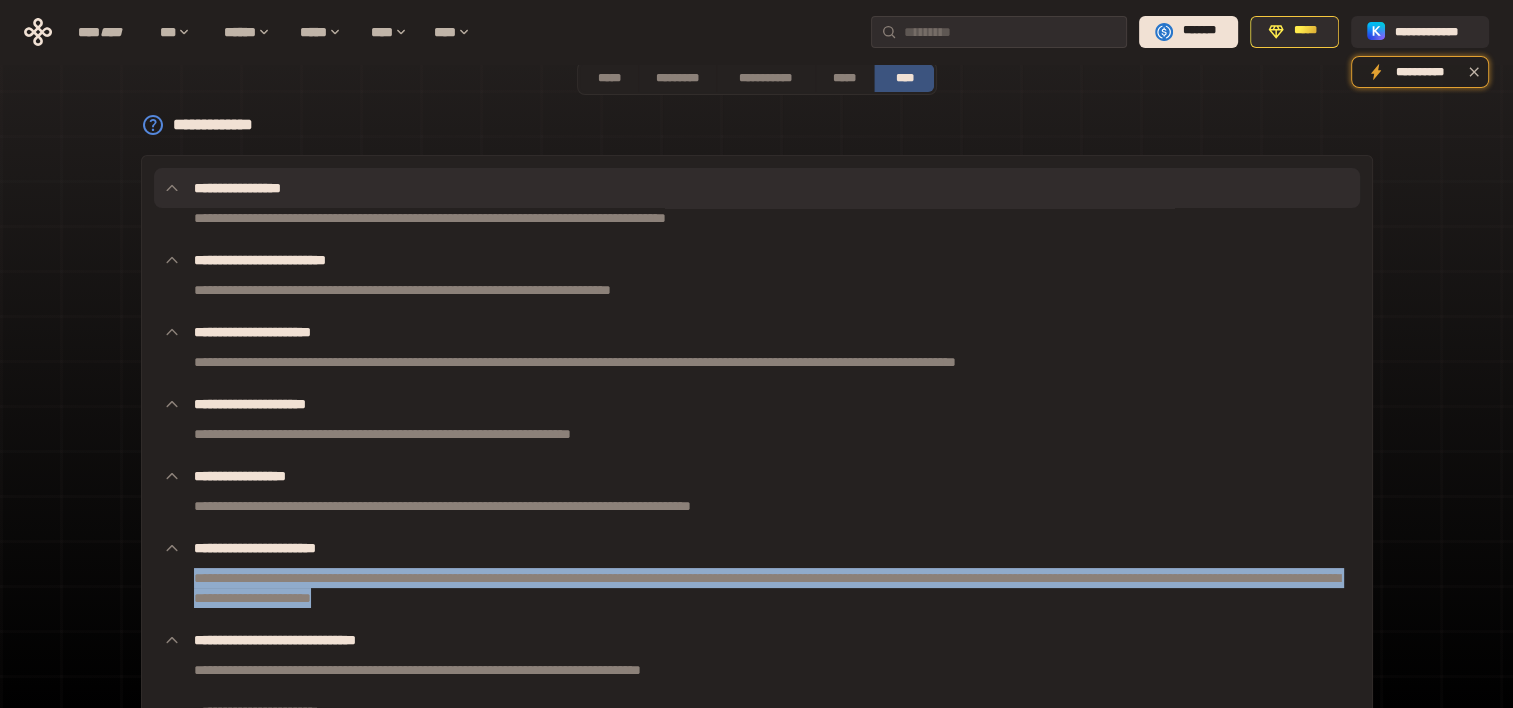 scroll, scrollTop: 100, scrollLeft: 0, axis: vertical 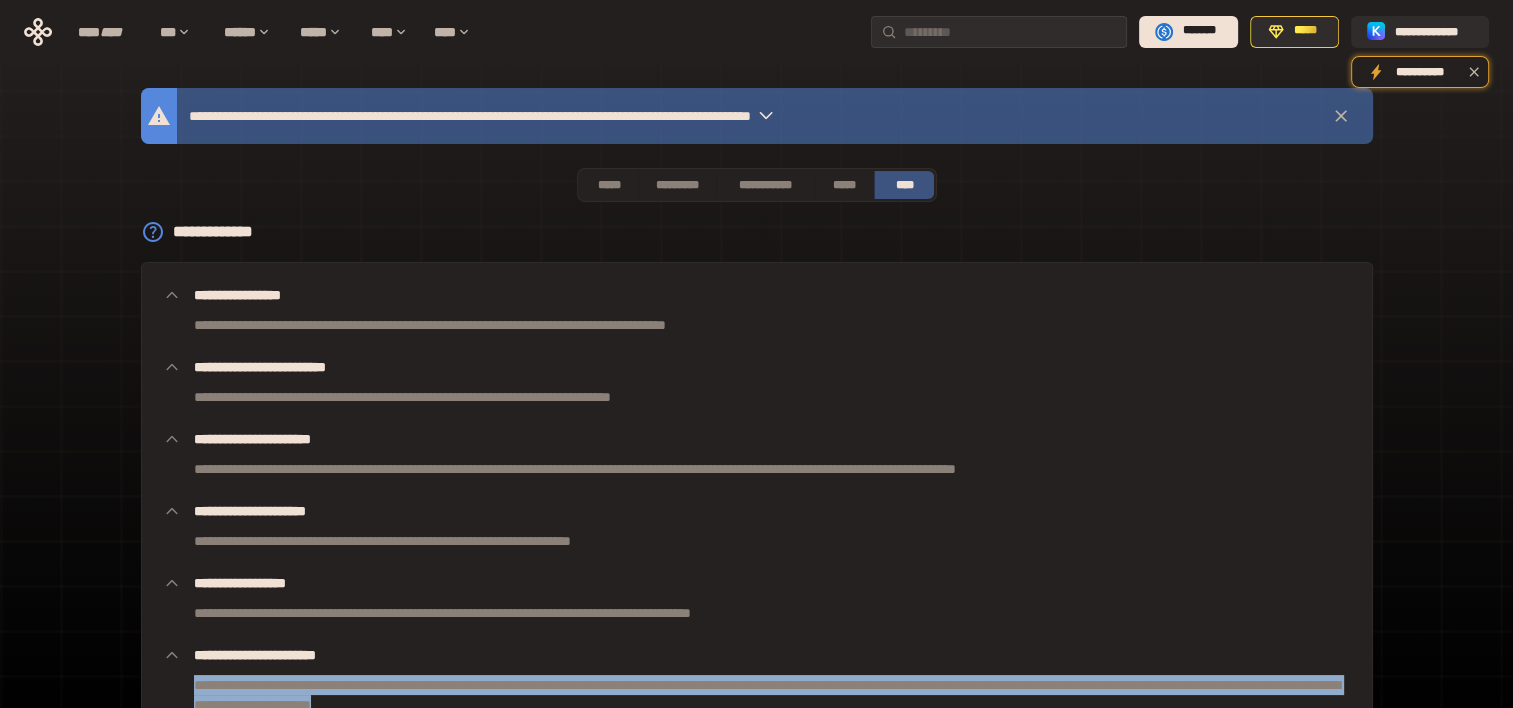 click 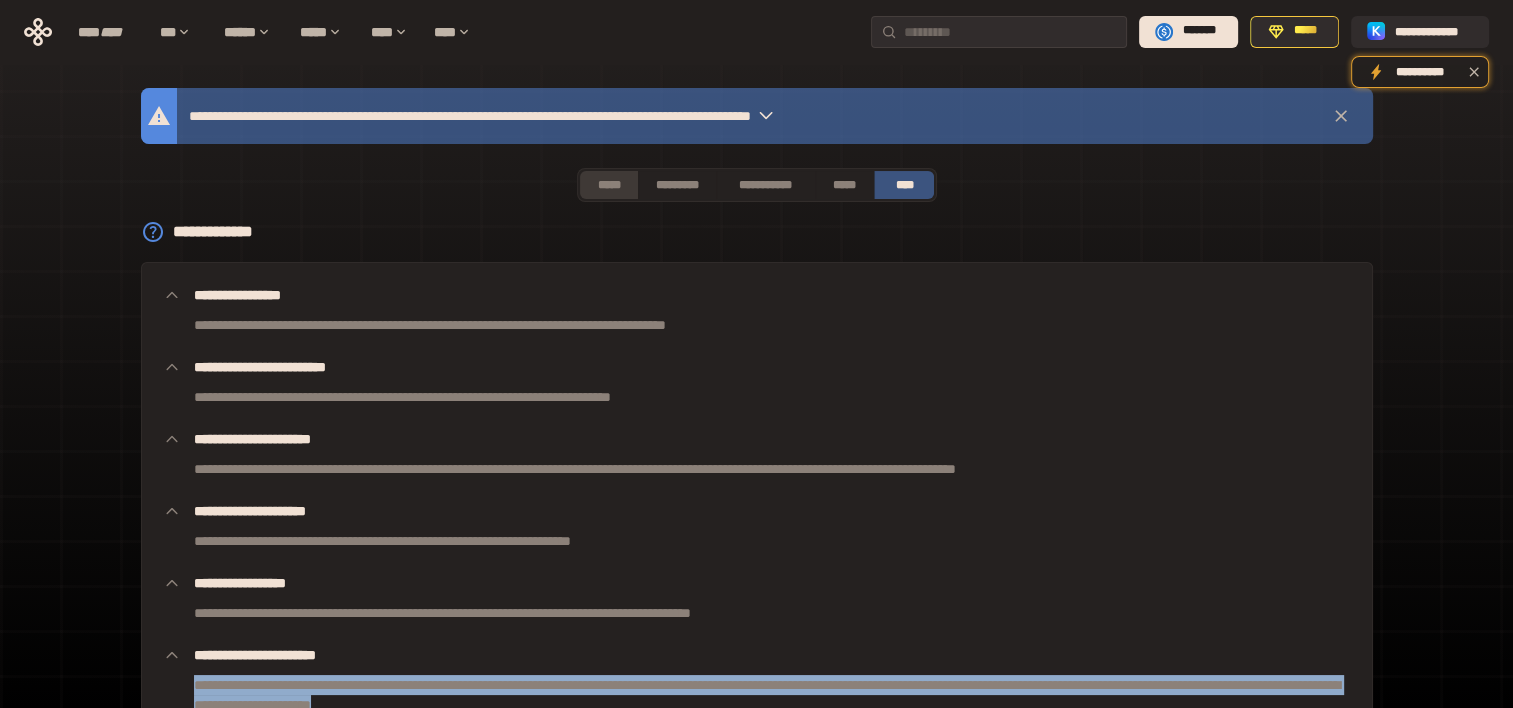 click on "*****" at bounding box center (609, 185) 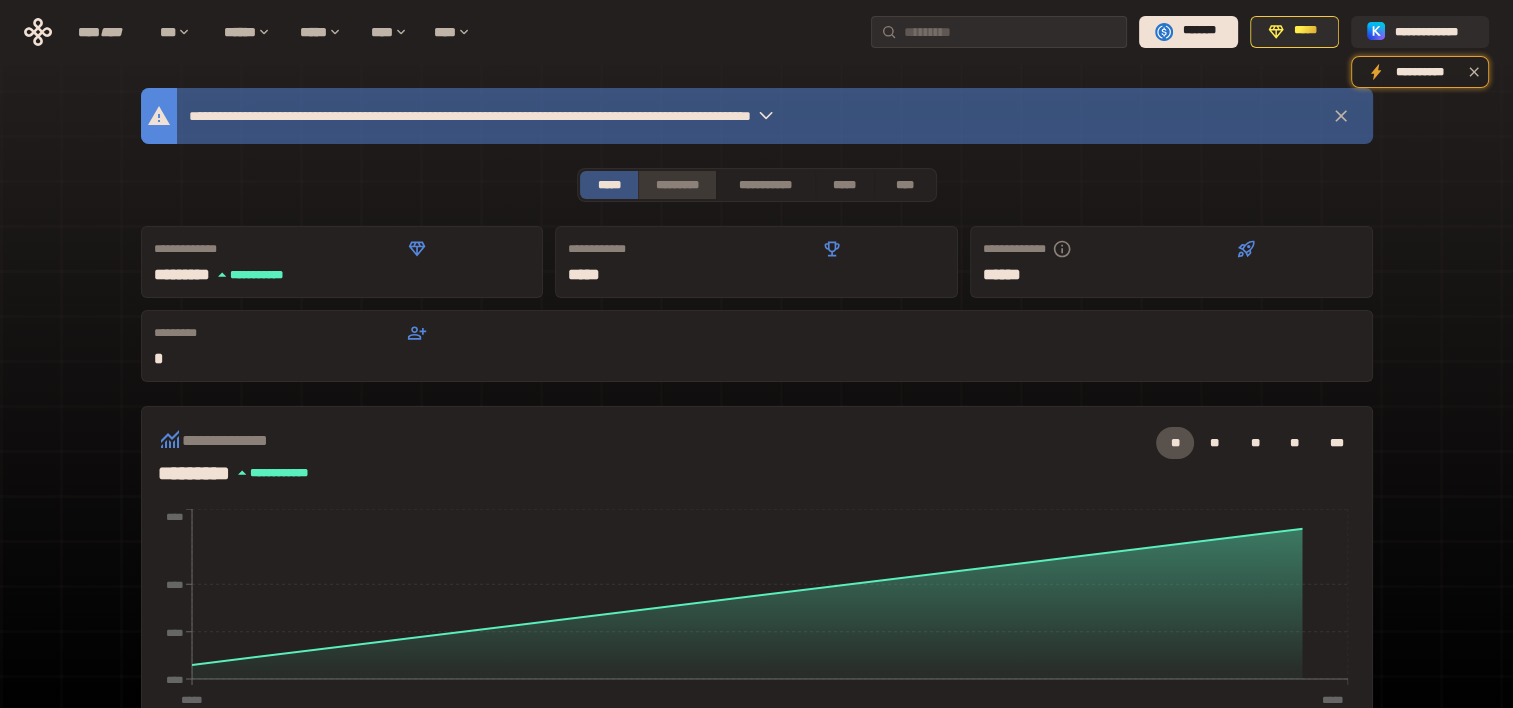 click on "*********" at bounding box center [676, 185] 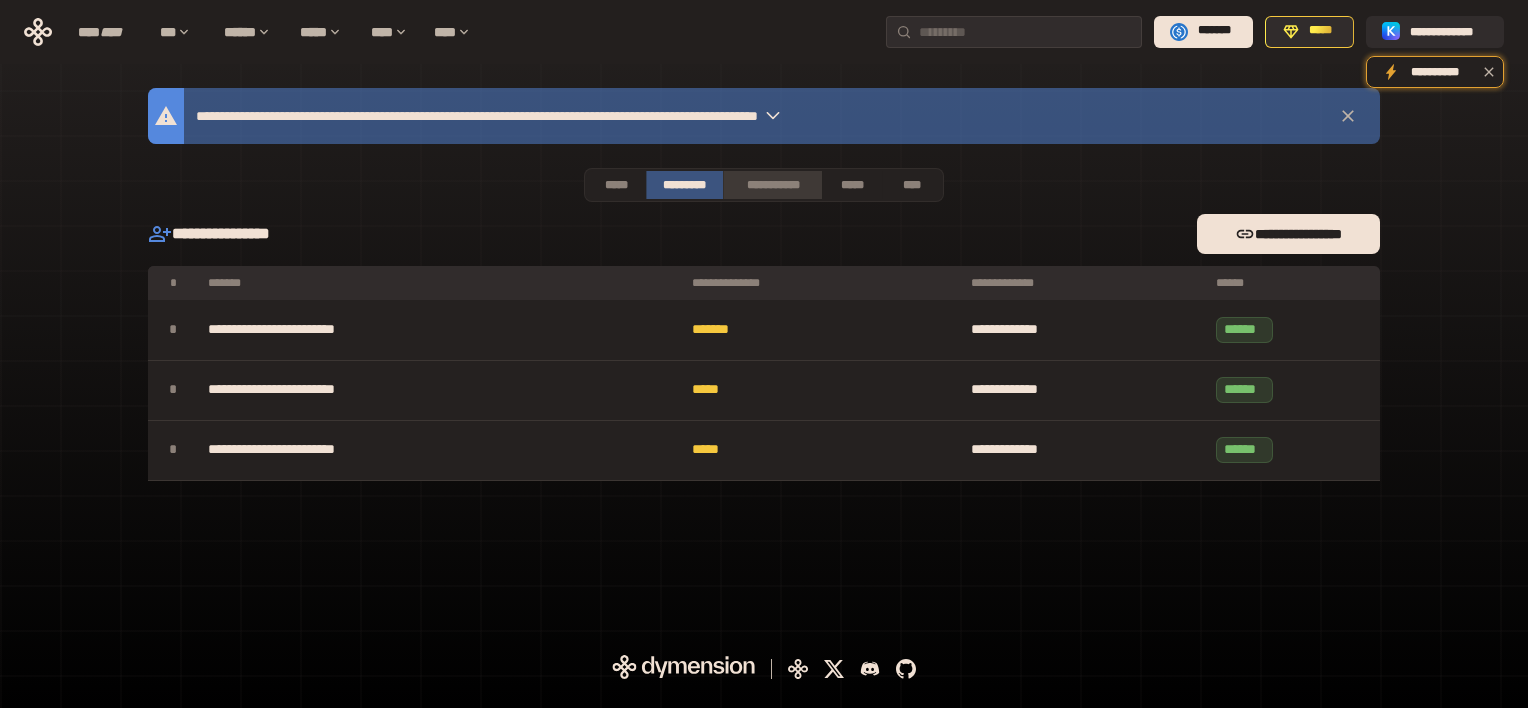 click on "**********" at bounding box center [772, 185] 